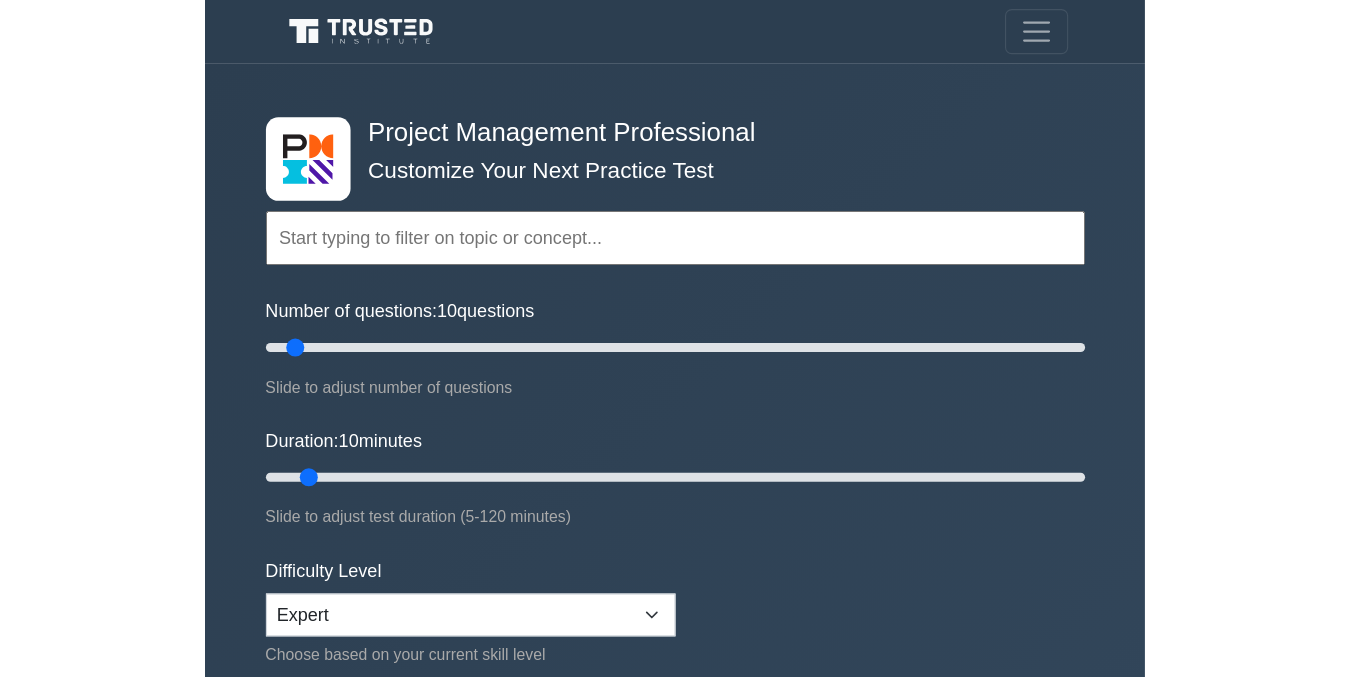 scroll, scrollTop: 0, scrollLeft: 0, axis: both 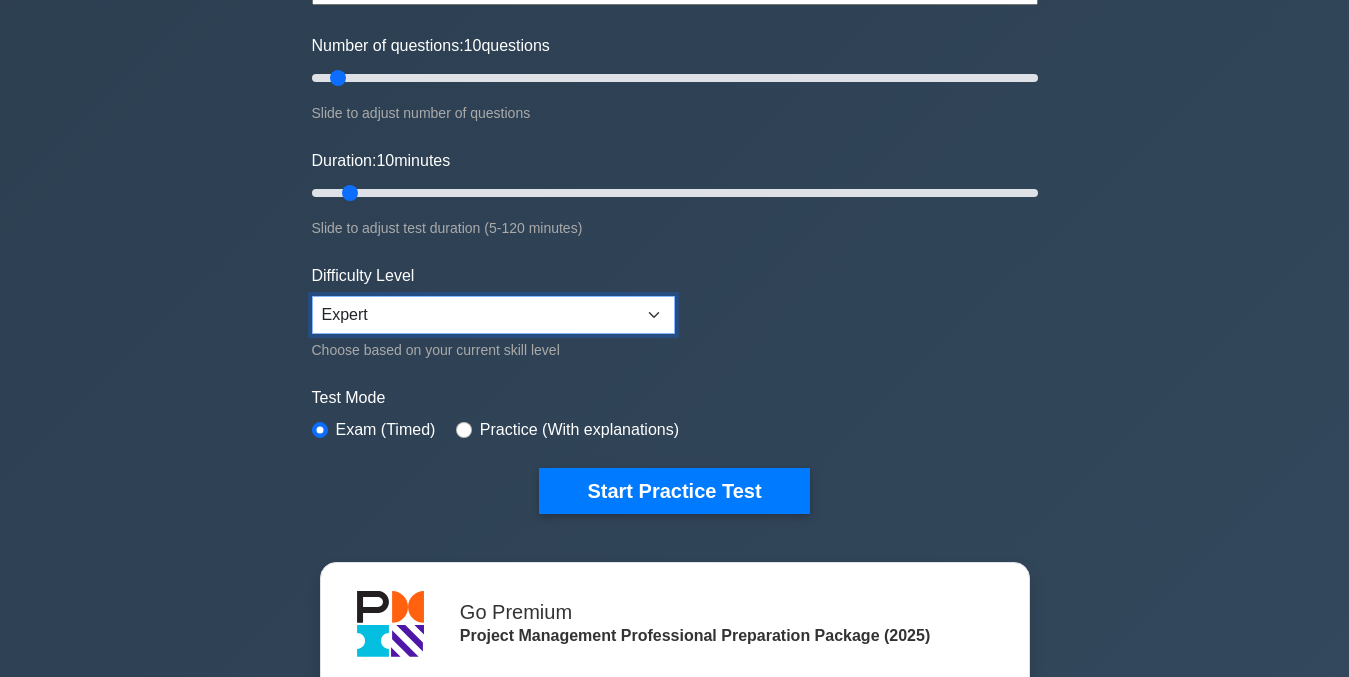 click on "Beginner
Intermediate
Expert" at bounding box center (493, 315) 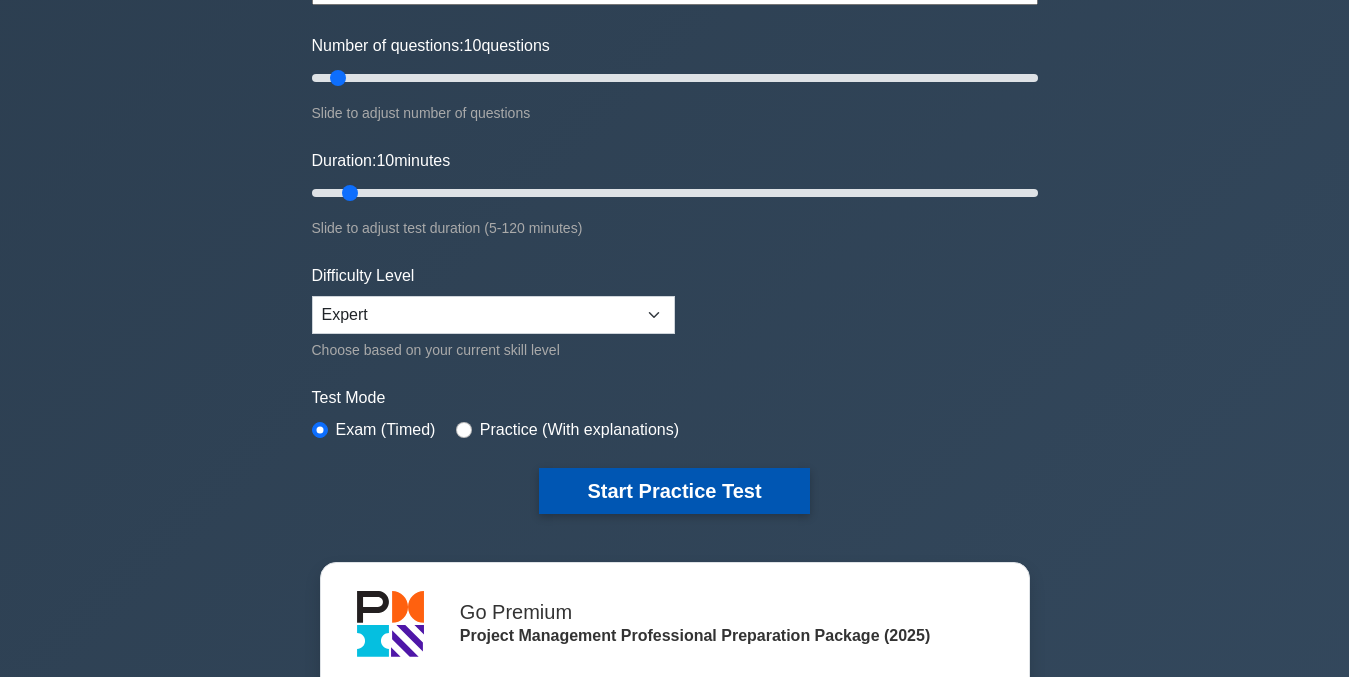 click on "Start Practice Test" at bounding box center [674, 491] 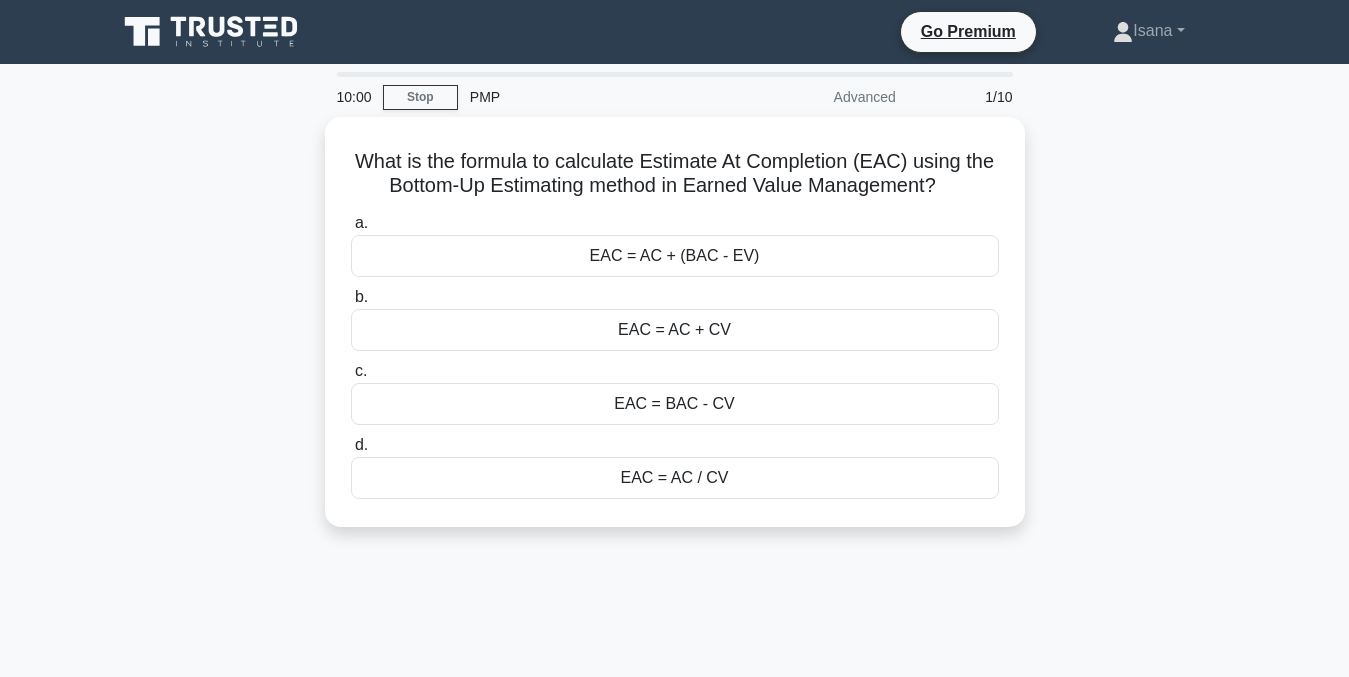 scroll, scrollTop: 0, scrollLeft: 0, axis: both 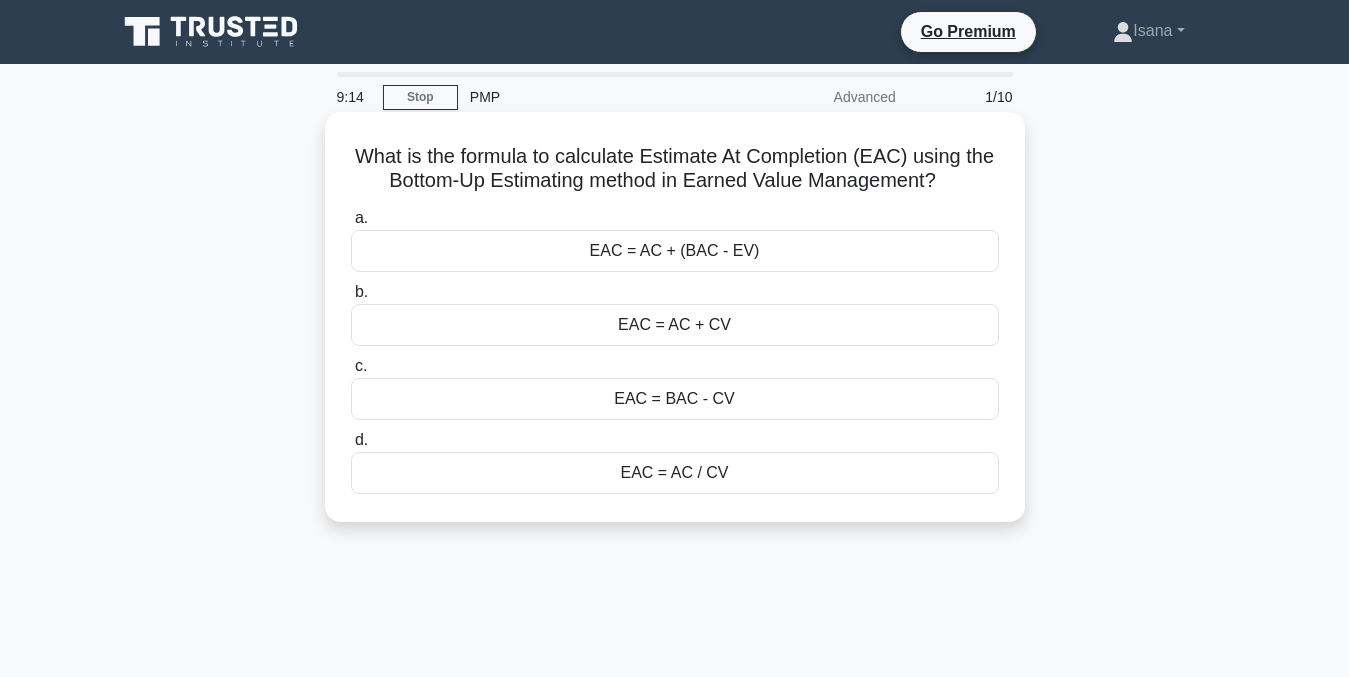 click on "EAC = BAC - CV" at bounding box center (675, 399) 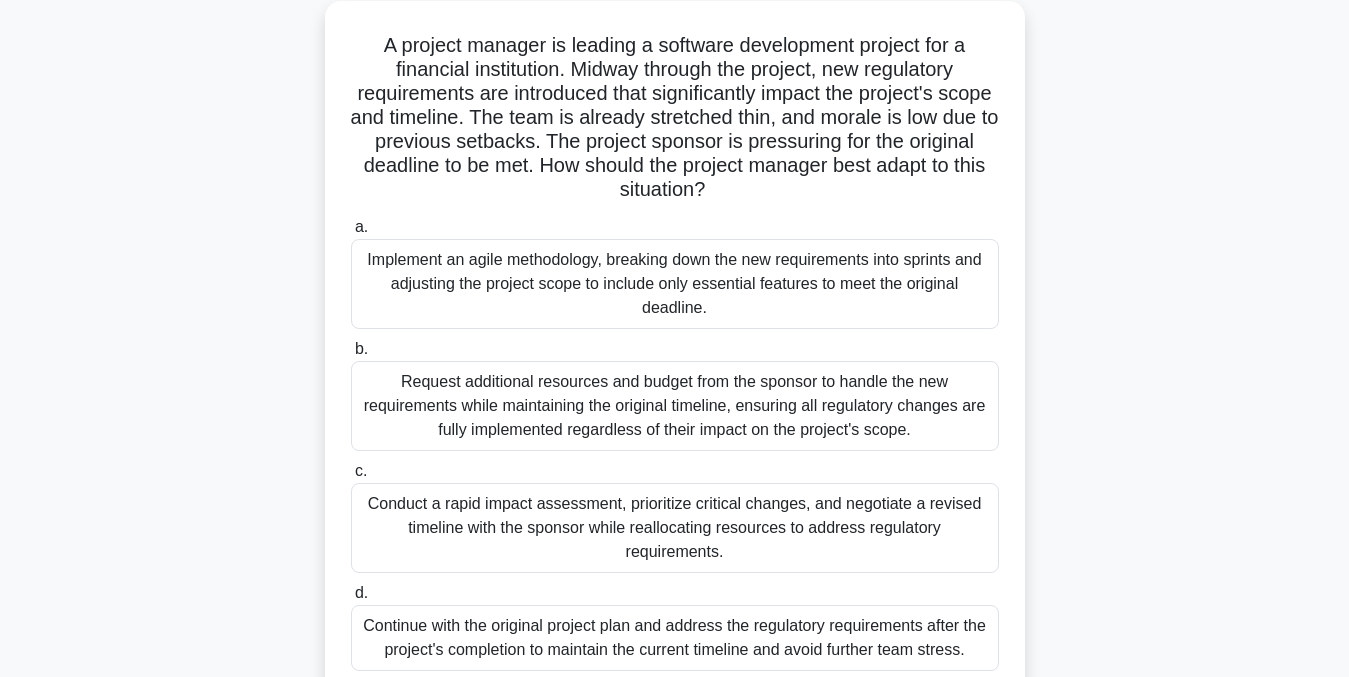 scroll, scrollTop: 118, scrollLeft: 0, axis: vertical 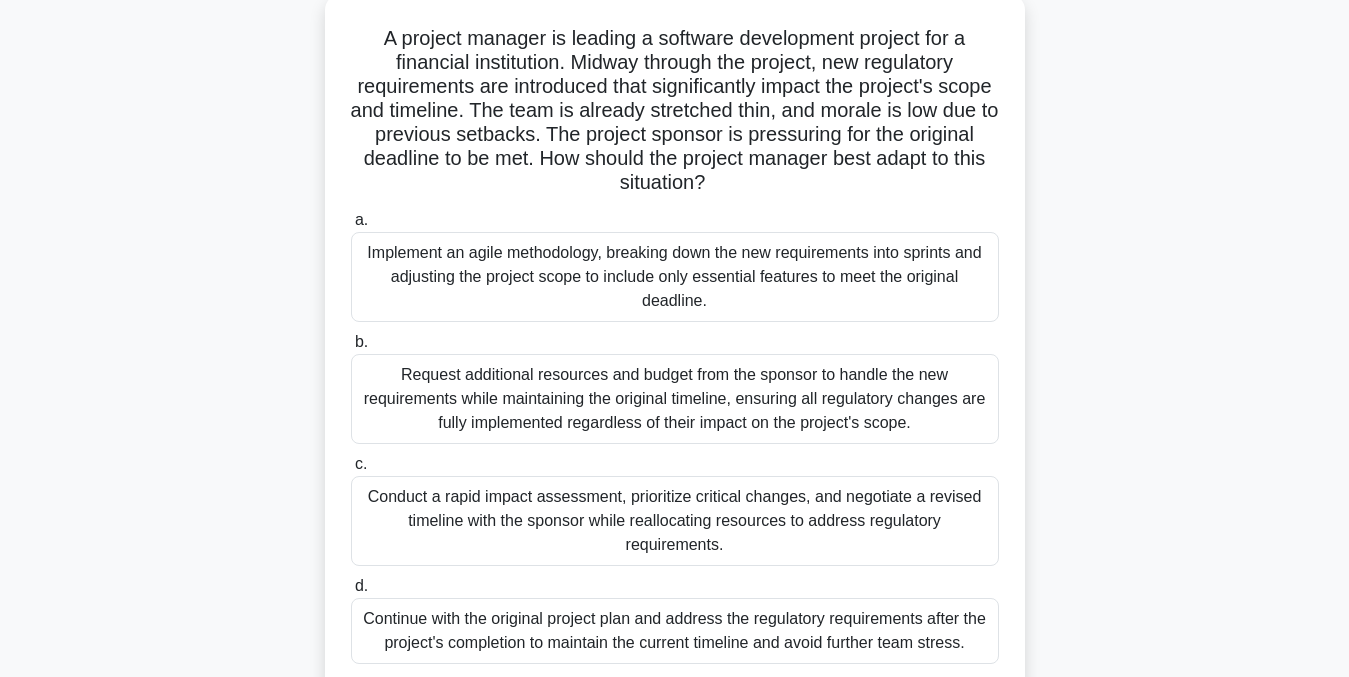 click on "Conduct a rapid impact assessment, prioritize critical changes, and negotiate a revised timeline with the sponsor while reallocating resources to address regulatory requirements." at bounding box center (675, 521) 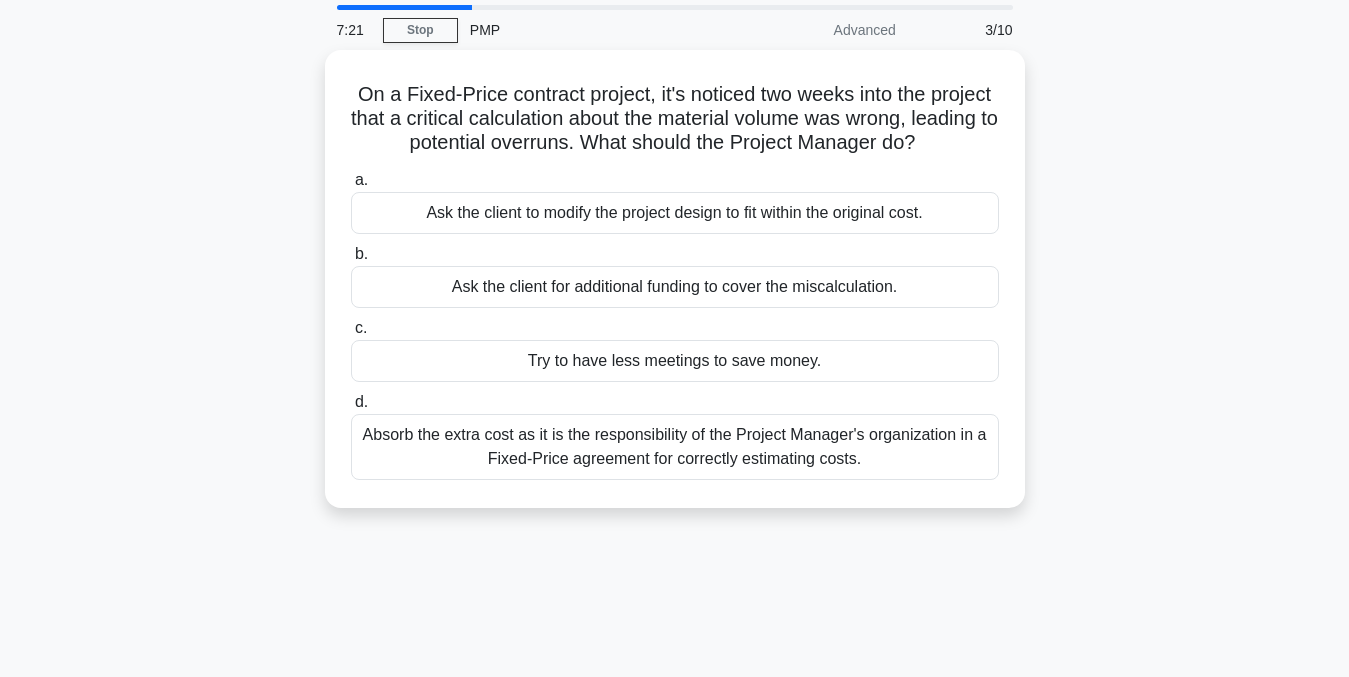 scroll, scrollTop: 0, scrollLeft: 0, axis: both 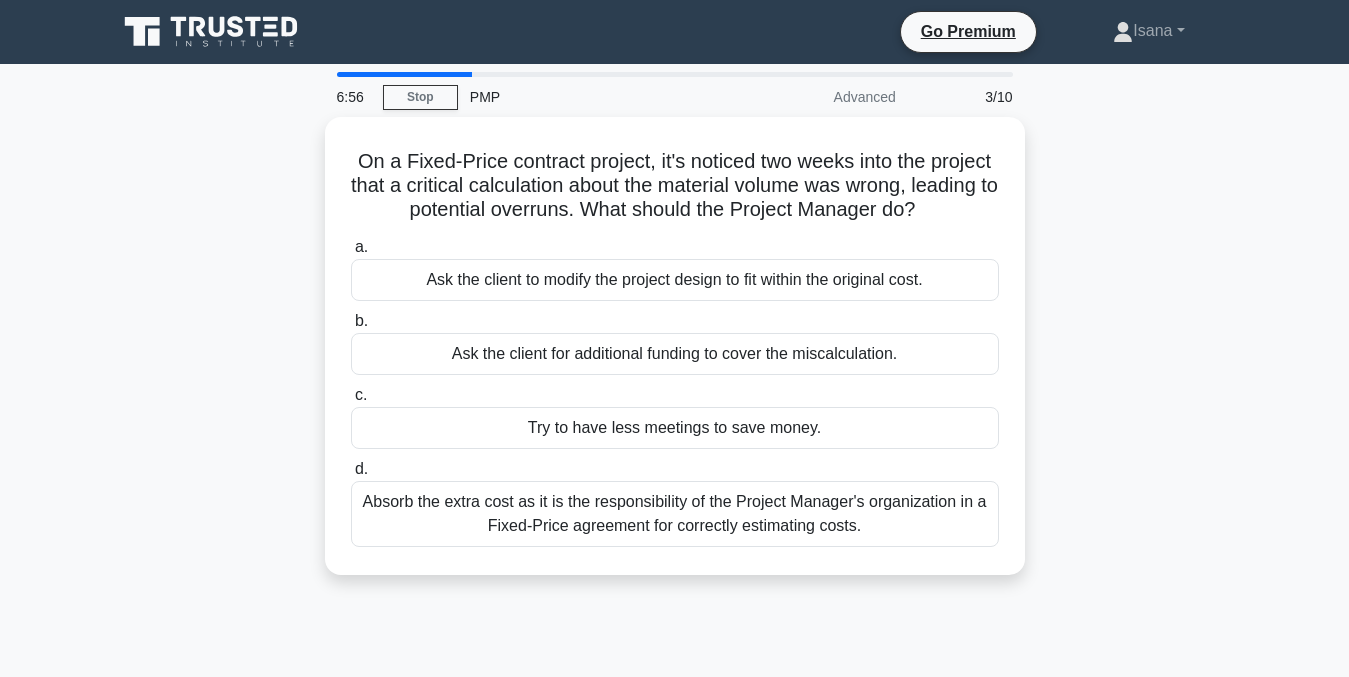 drag, startPoint x: 1124, startPoint y: 411, endPoint x: 1112, endPoint y: 414, distance: 12.369317 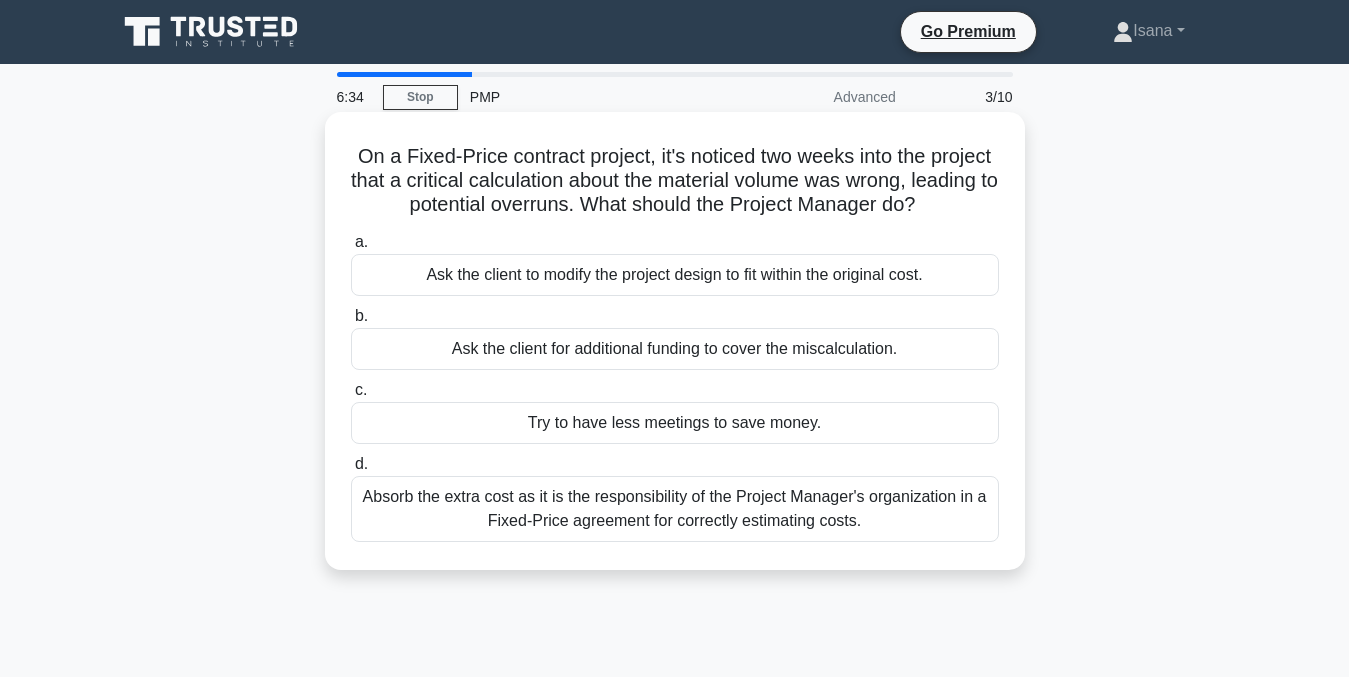 click on "Ask the client to modify the project design to fit within the original cost." at bounding box center (675, 275) 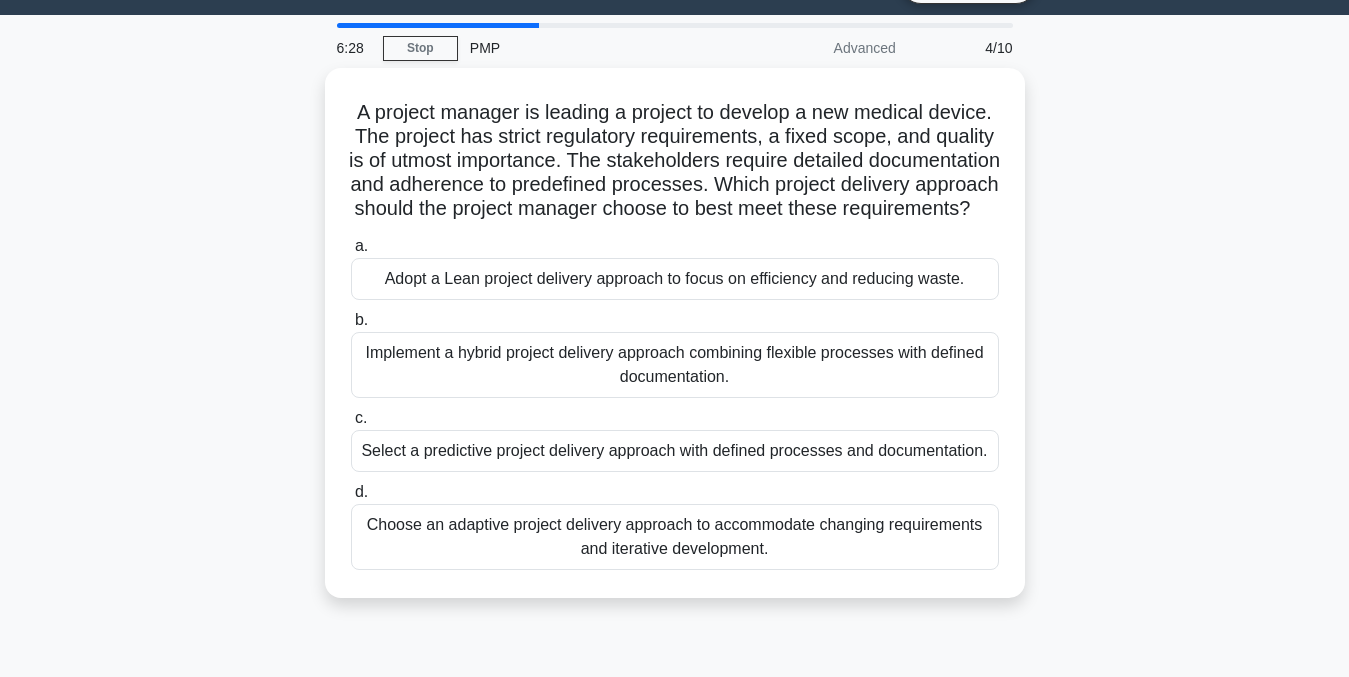 scroll, scrollTop: 55, scrollLeft: 0, axis: vertical 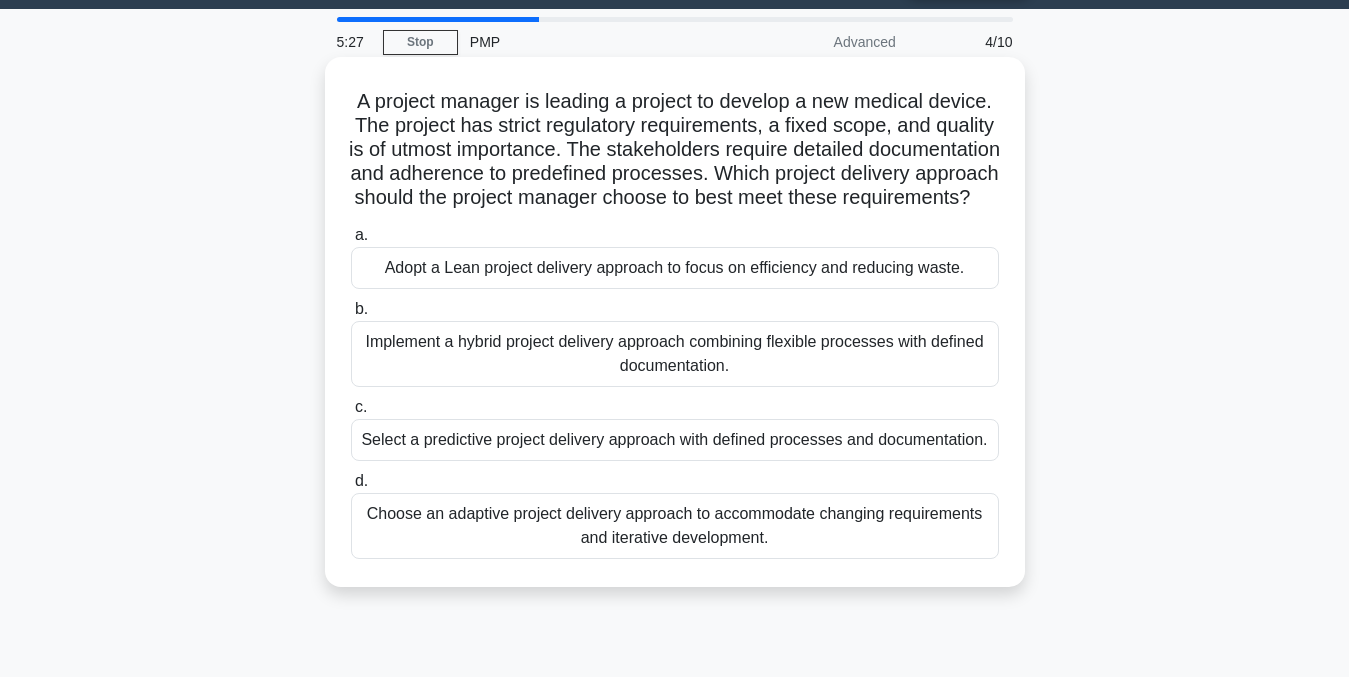 click on "Choose an adaptive project delivery approach to accommodate changing requirements and iterative development." at bounding box center (675, 526) 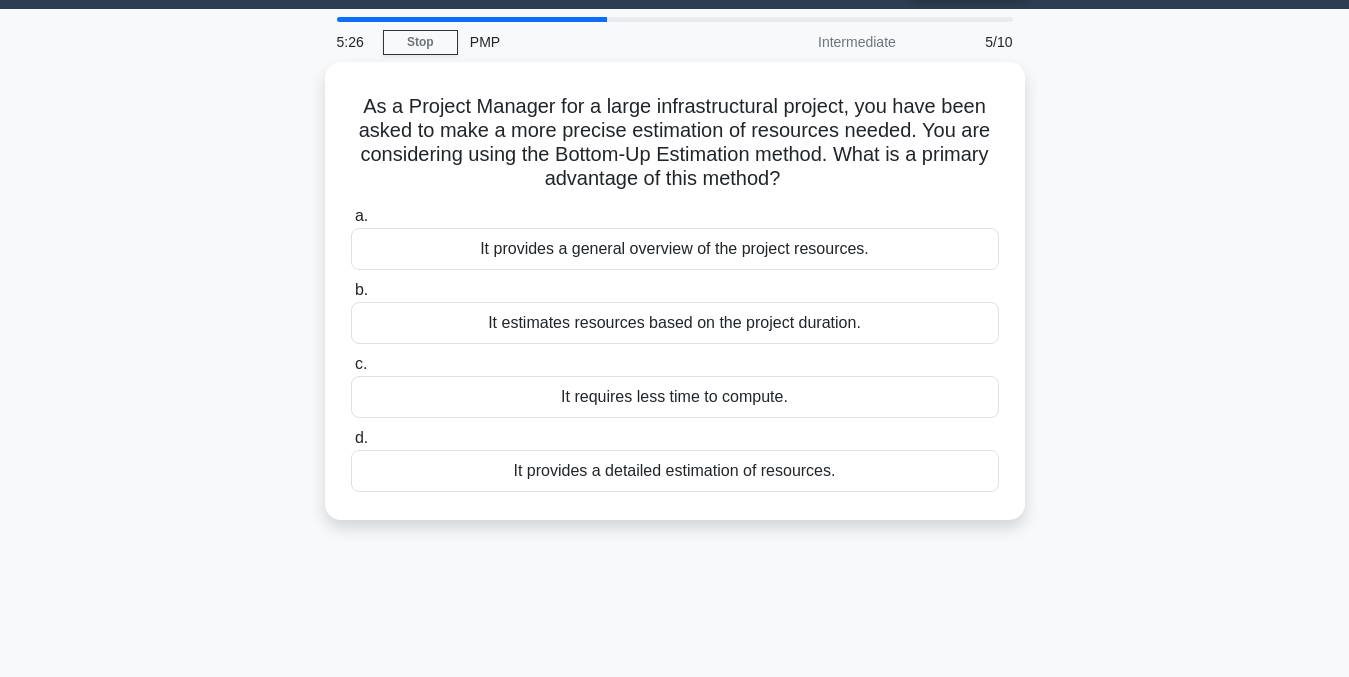 scroll, scrollTop: 0, scrollLeft: 0, axis: both 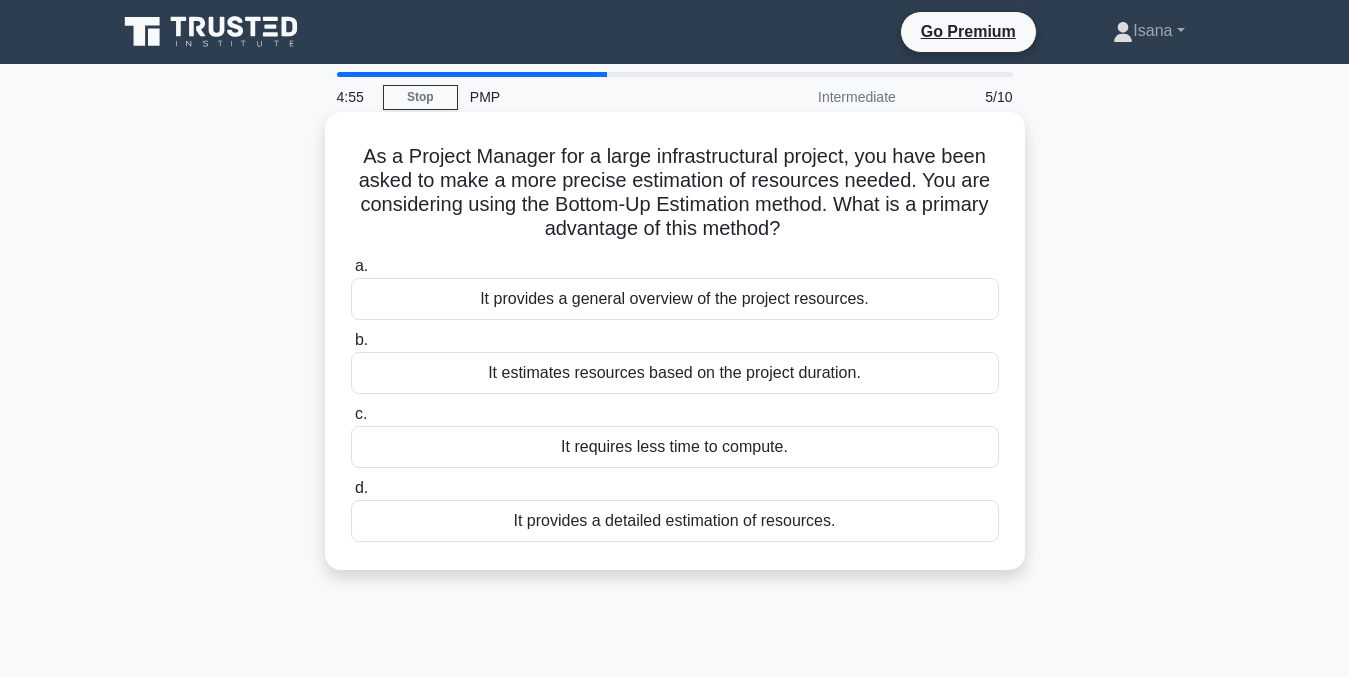 click on "It provides a detailed estimation of resources." at bounding box center (675, 521) 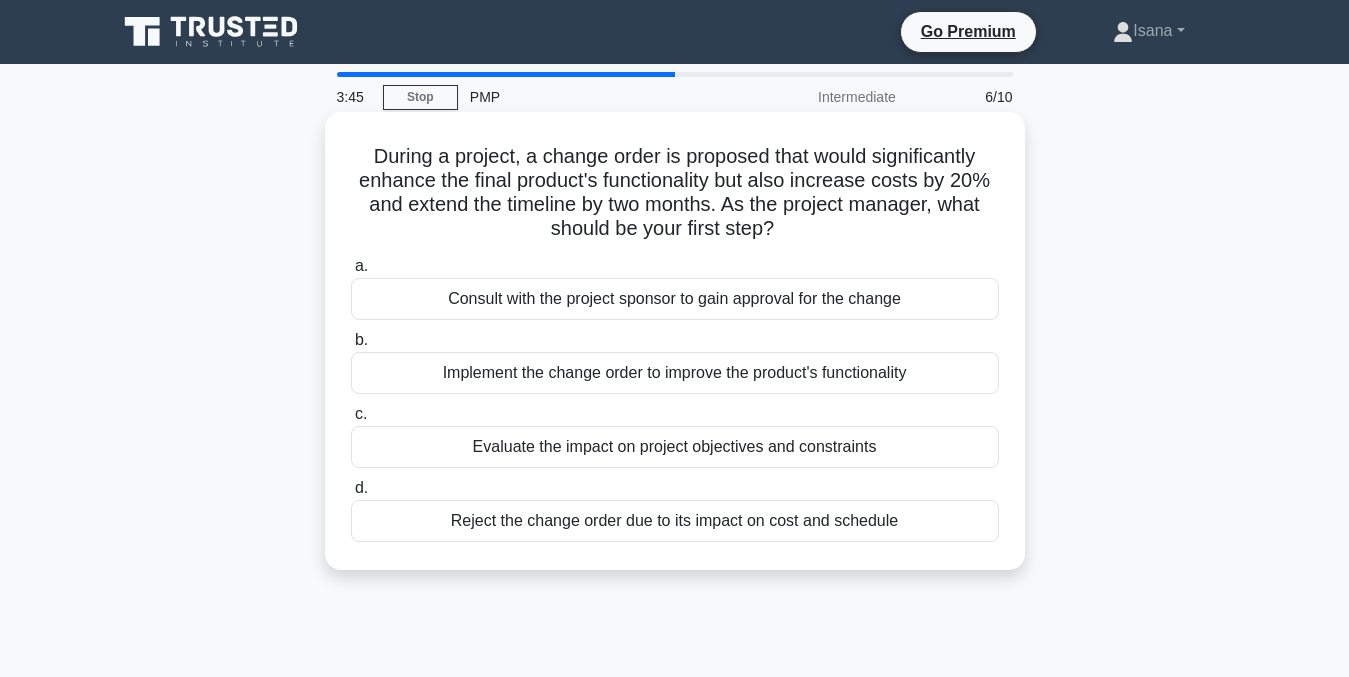 click on "Evaluate the impact on project objectives and constraints" at bounding box center [675, 447] 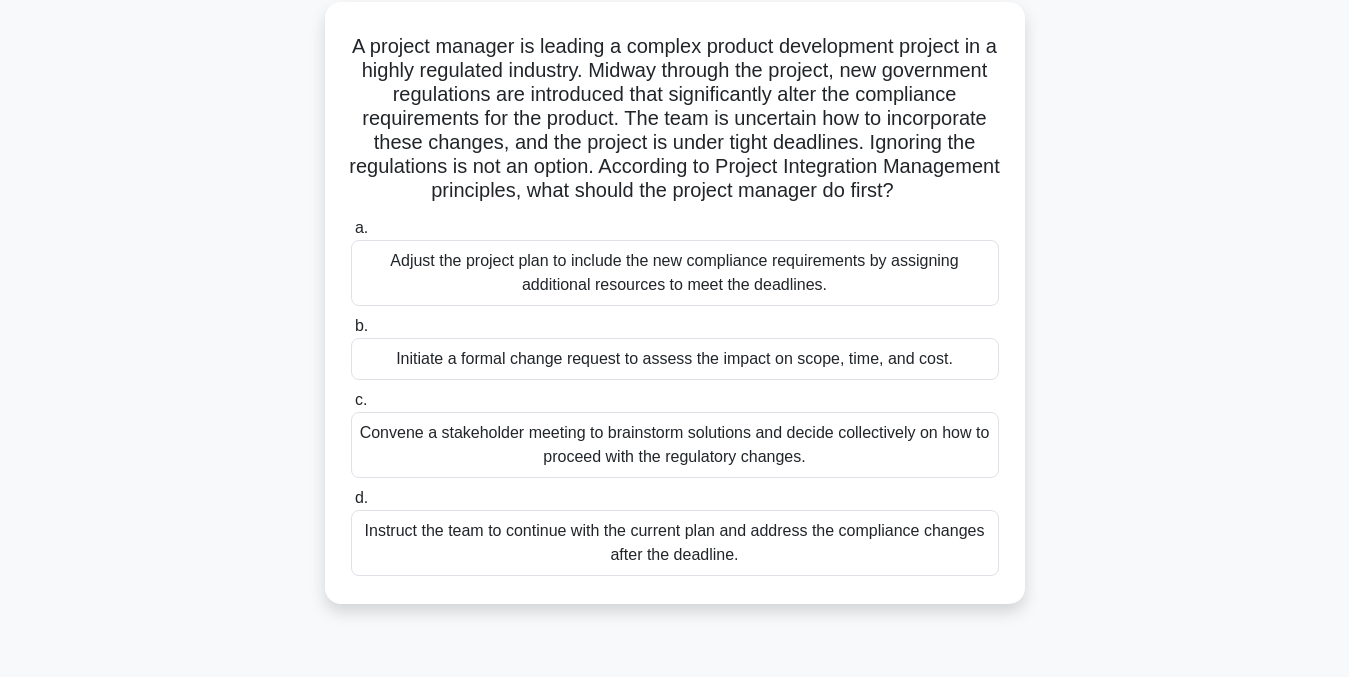 scroll, scrollTop: 118, scrollLeft: 0, axis: vertical 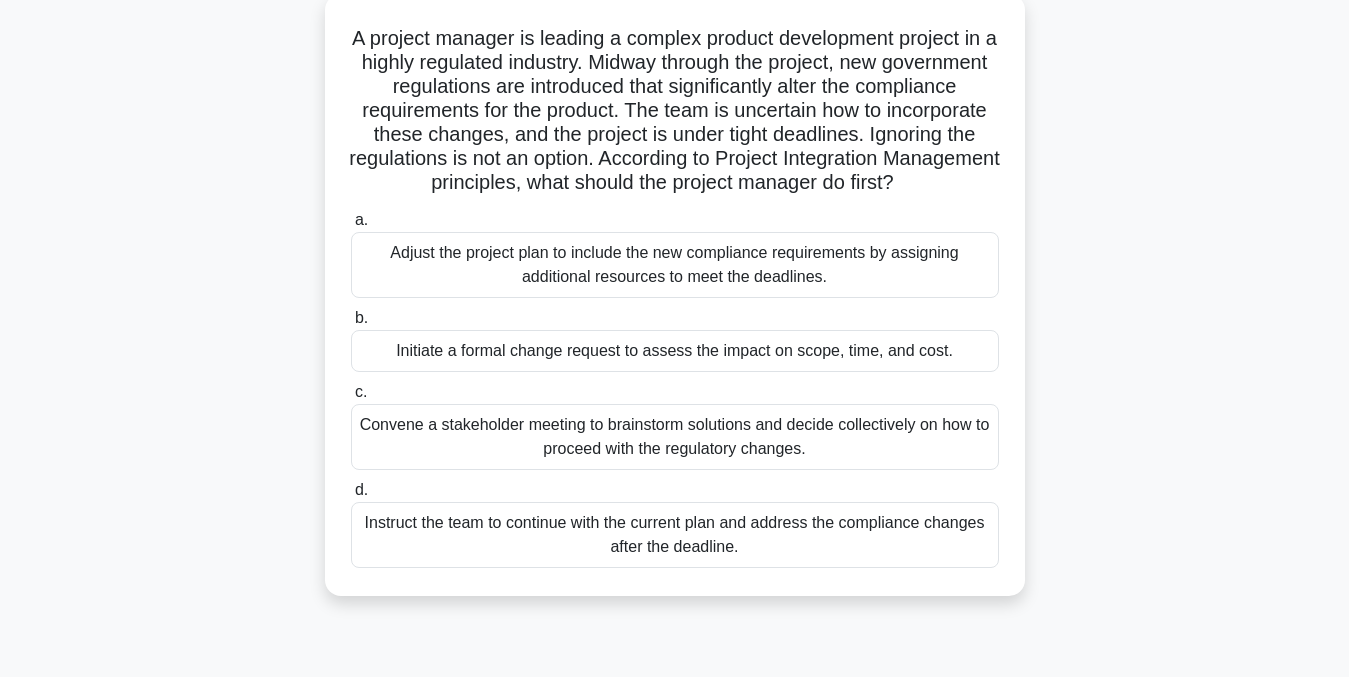 click on "Convene a stakeholder meeting to brainstorm solutions and decide collectively on how to proceed with the regulatory changes." at bounding box center [675, 437] 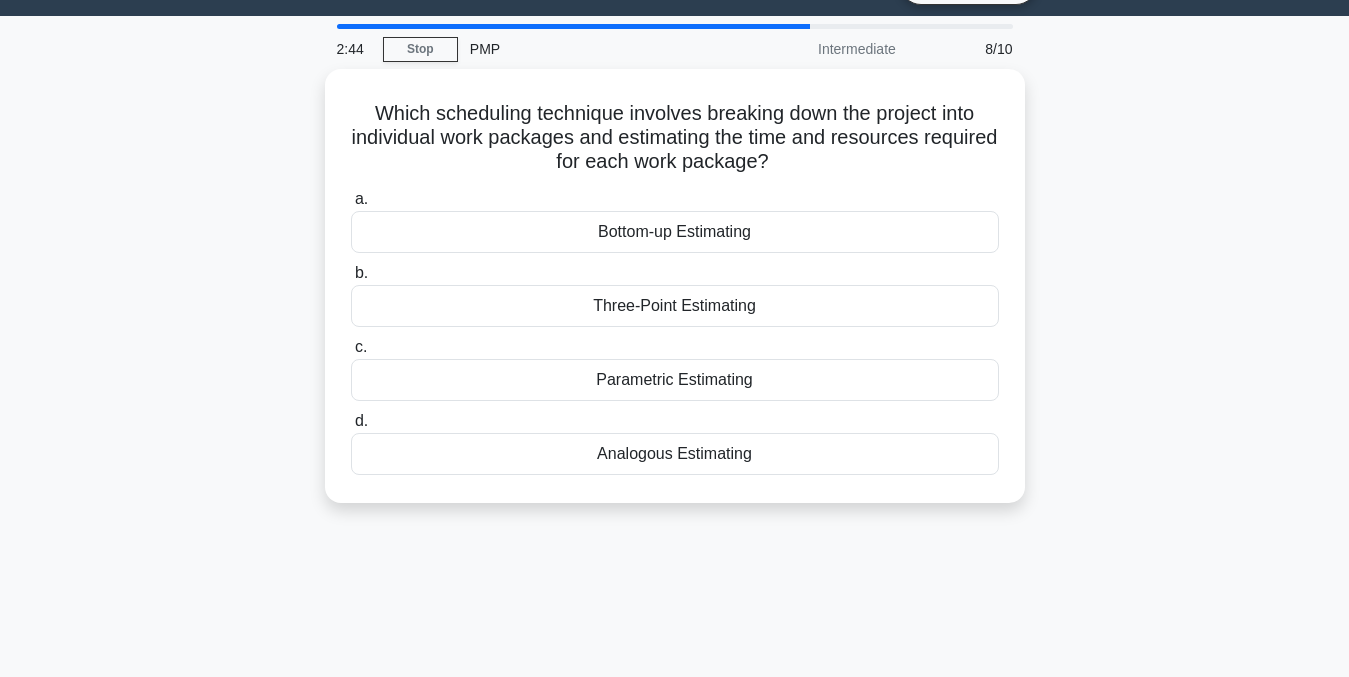 scroll, scrollTop: 0, scrollLeft: 0, axis: both 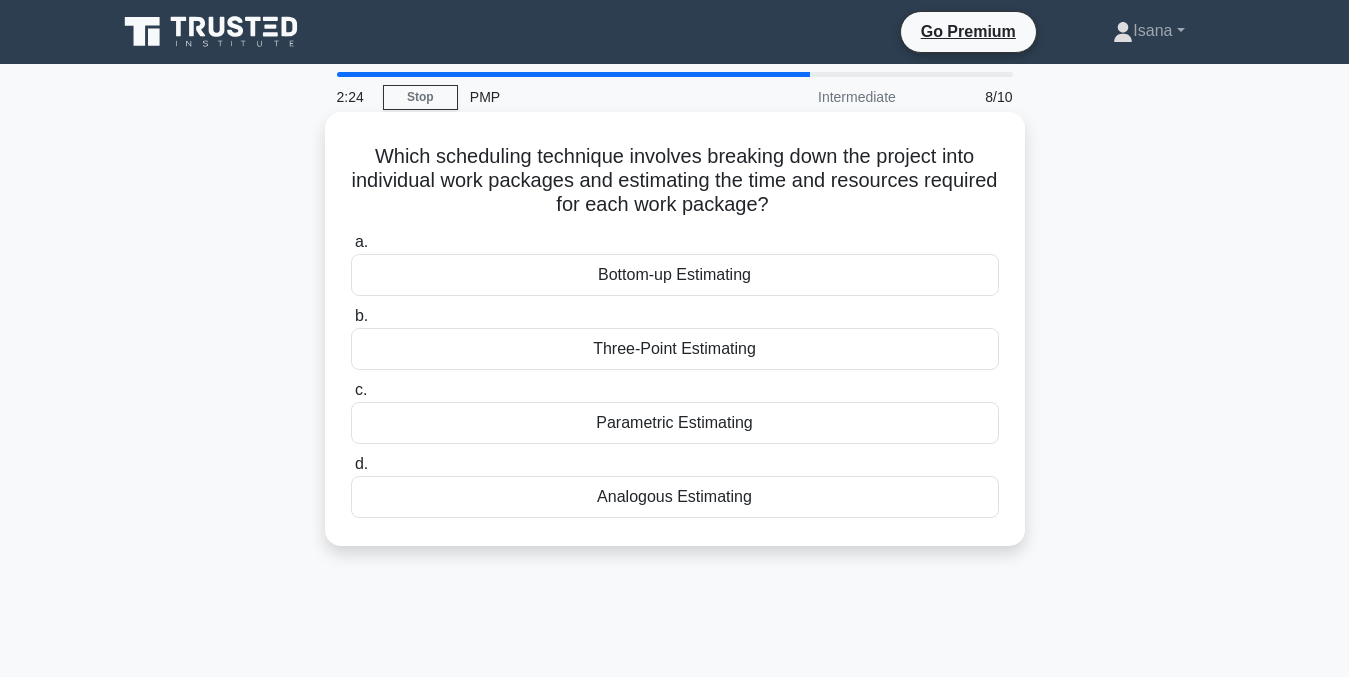 click on "Bottom-up Estimating" at bounding box center (675, 275) 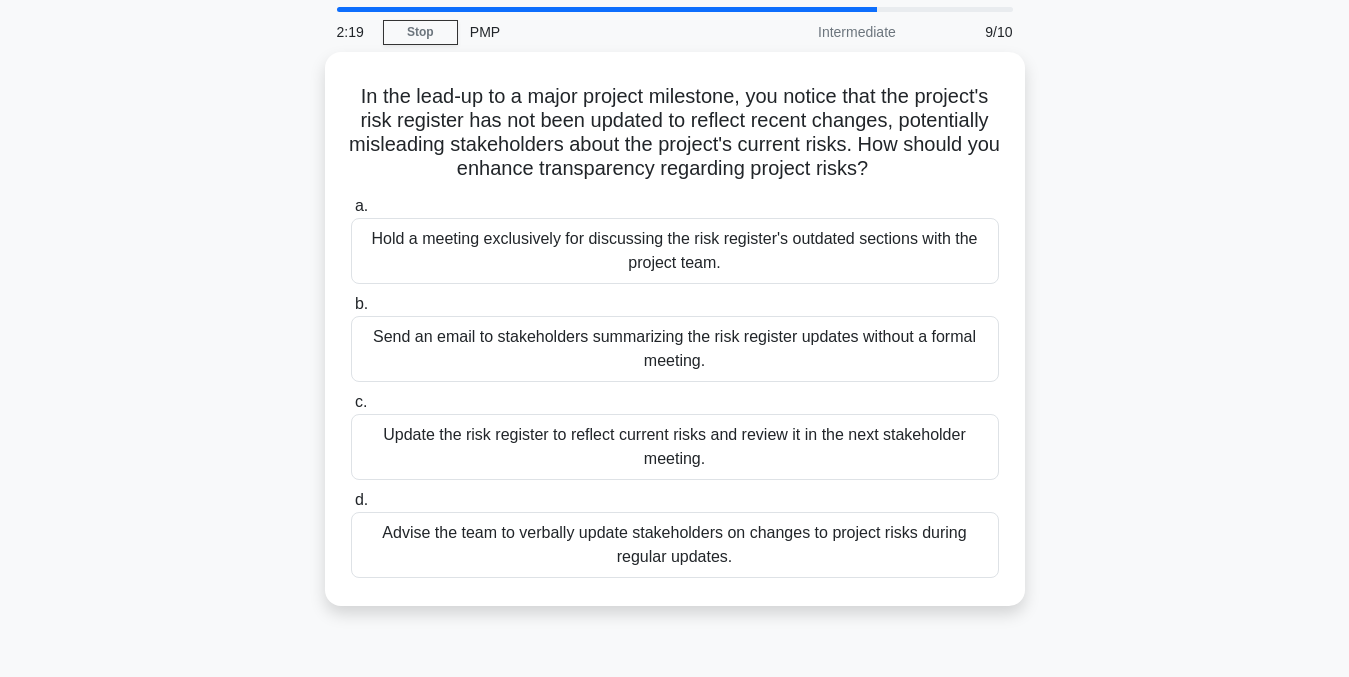 scroll, scrollTop: 69, scrollLeft: 0, axis: vertical 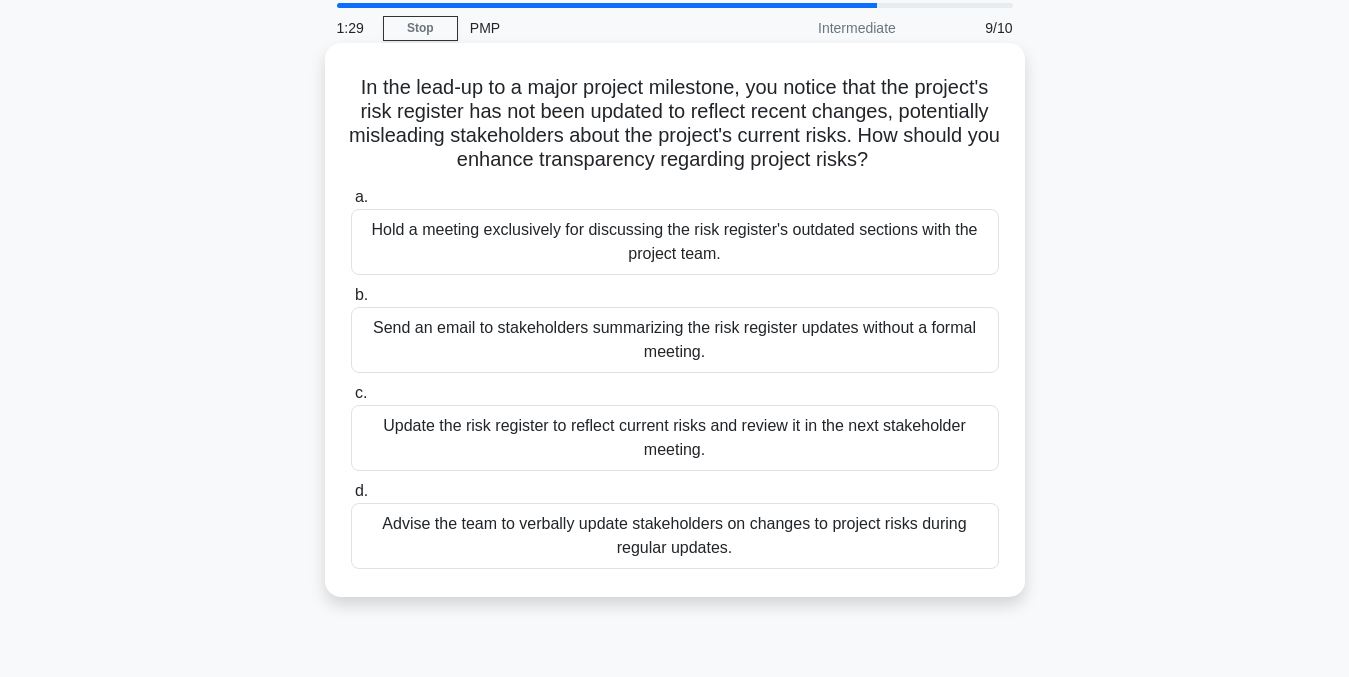 click on "Update the risk register to reflect current risks and review it in the next stakeholder meeting." at bounding box center (675, 438) 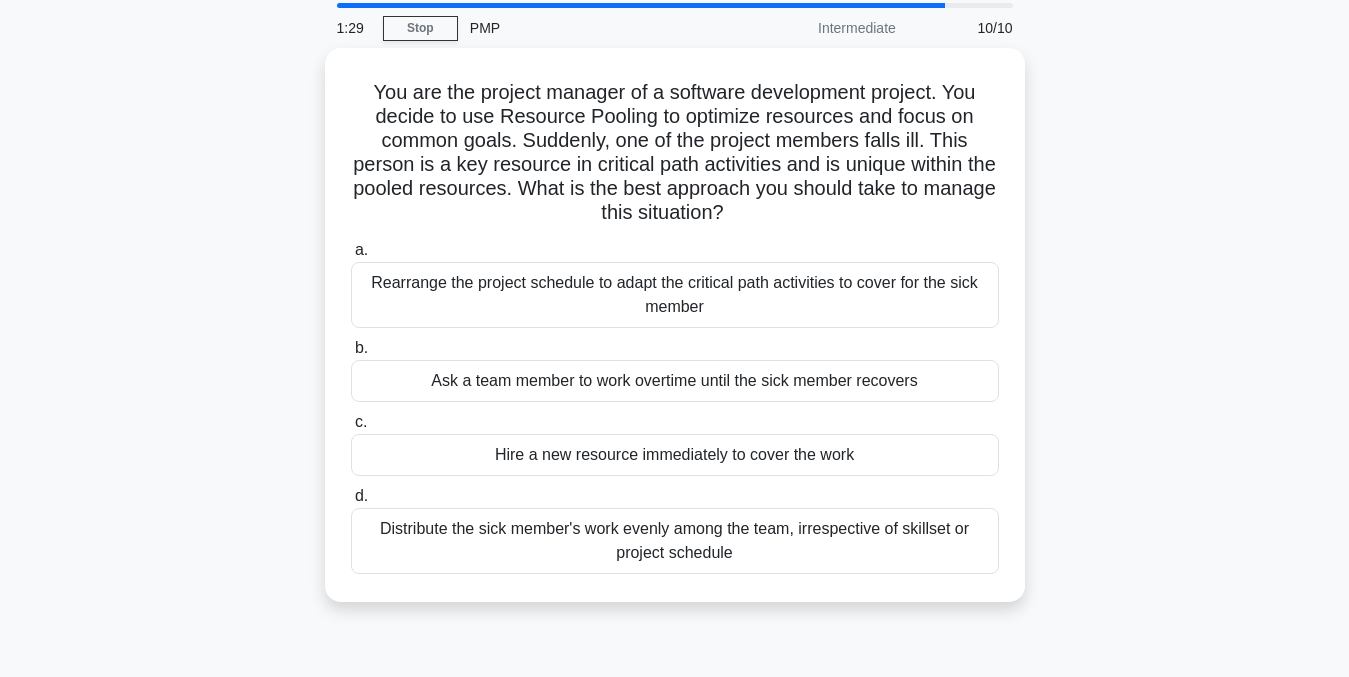 scroll, scrollTop: 0, scrollLeft: 0, axis: both 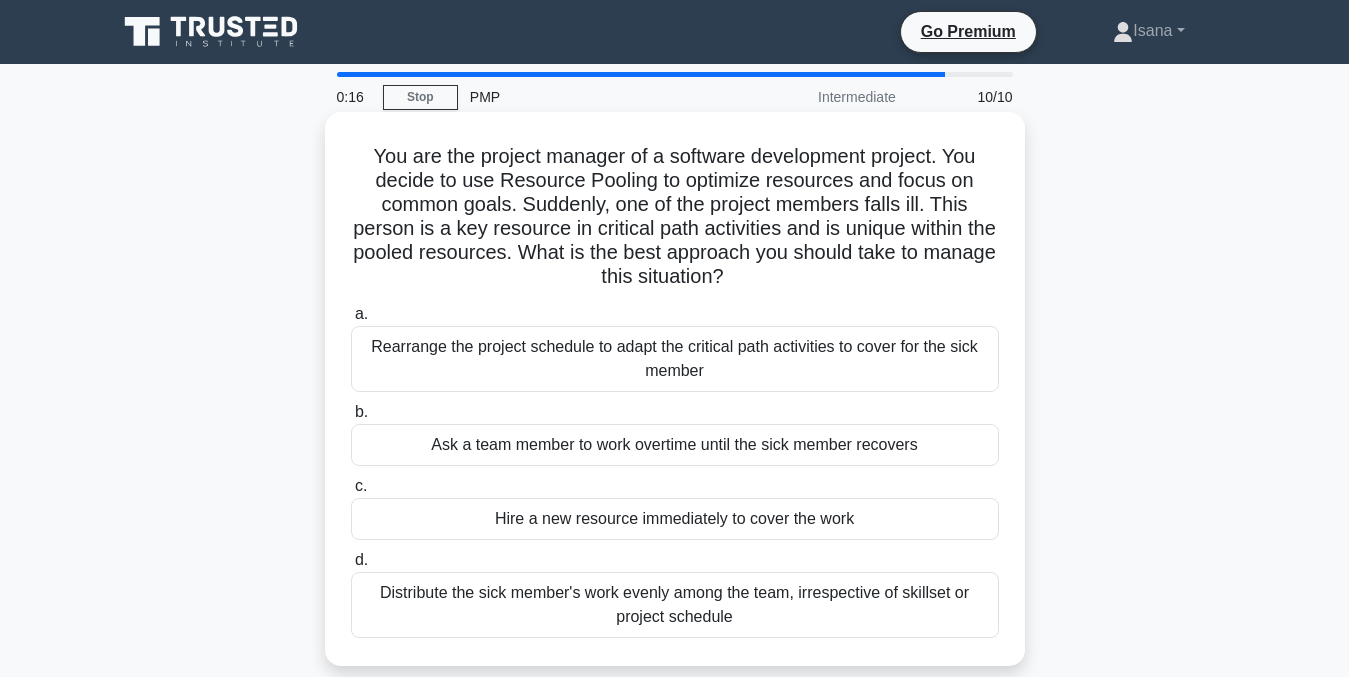 click on "Hire a new resource immediately to cover the work" at bounding box center (675, 519) 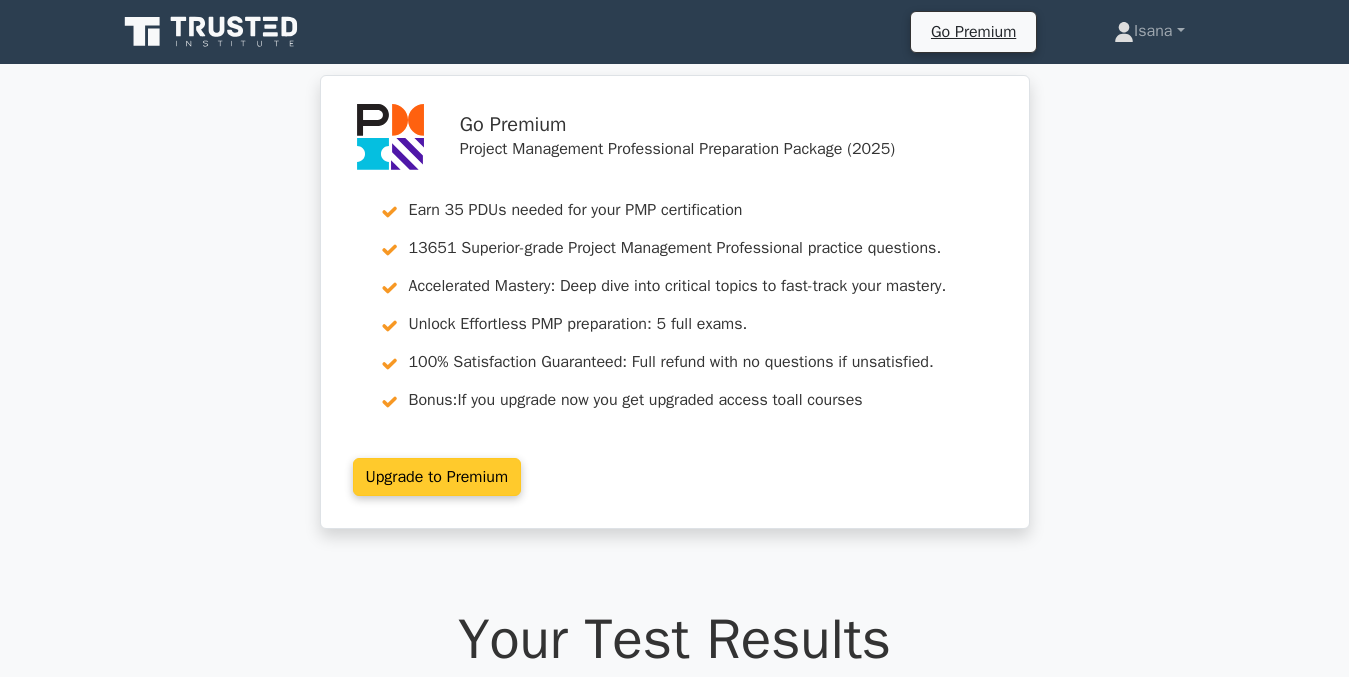 scroll, scrollTop: 0, scrollLeft: 0, axis: both 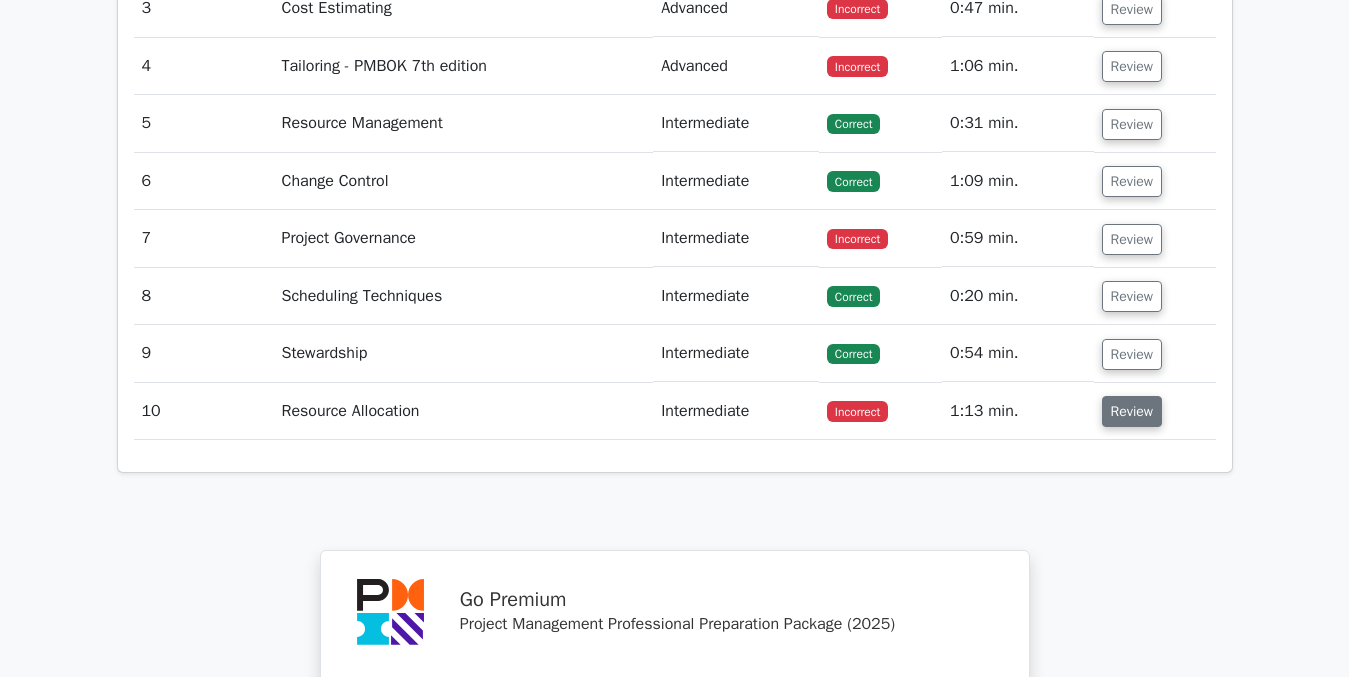 click on "Review" at bounding box center [1132, 411] 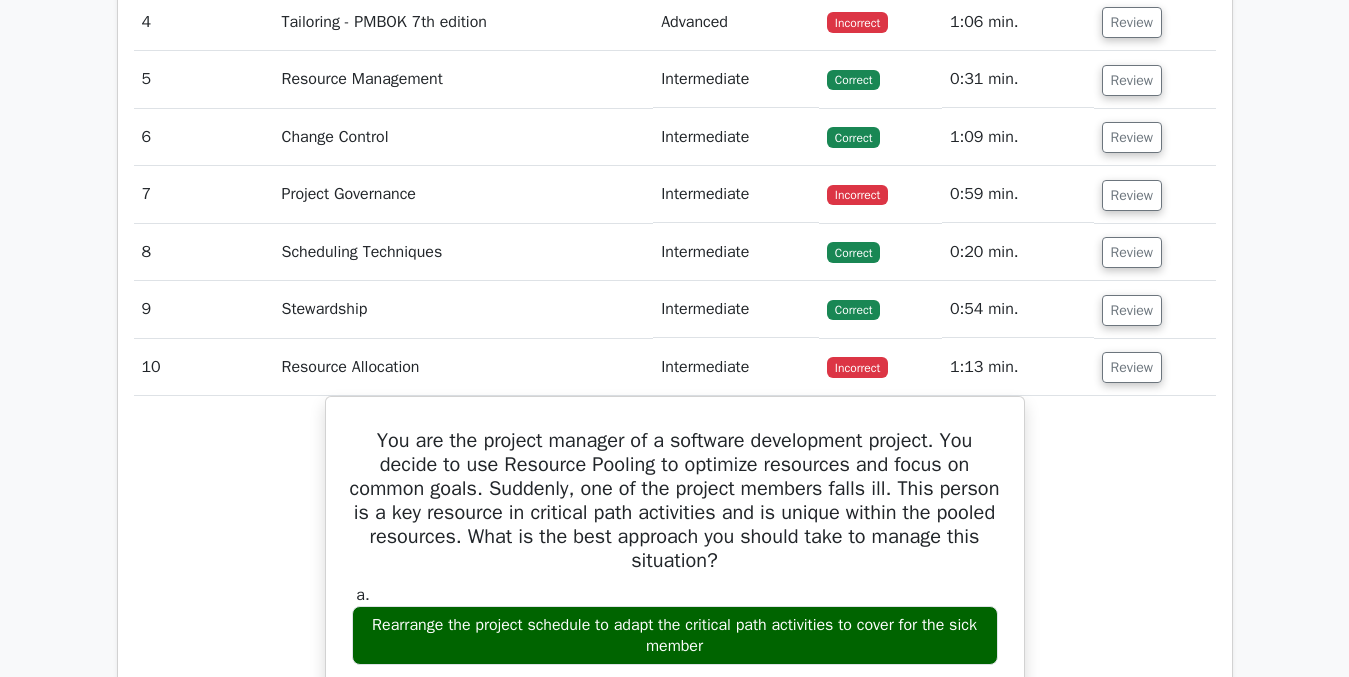 scroll, scrollTop: 2738, scrollLeft: 0, axis: vertical 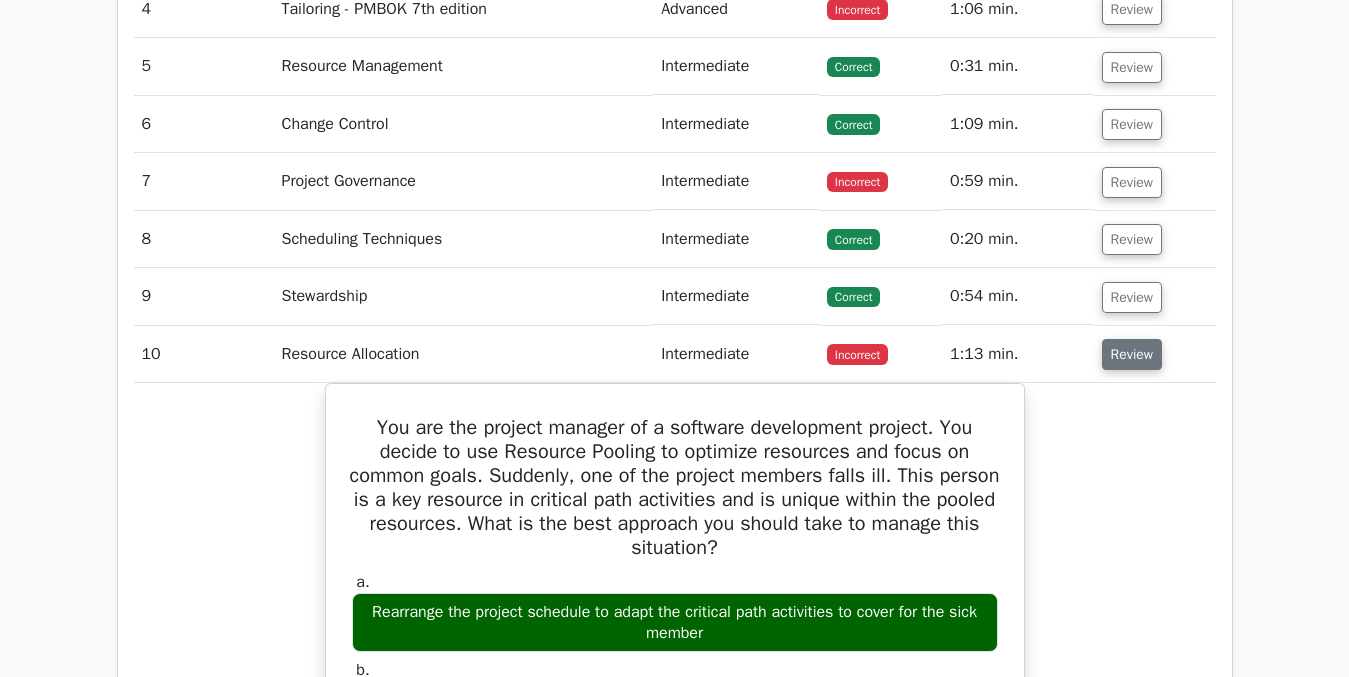 click on "Review" at bounding box center [1132, 354] 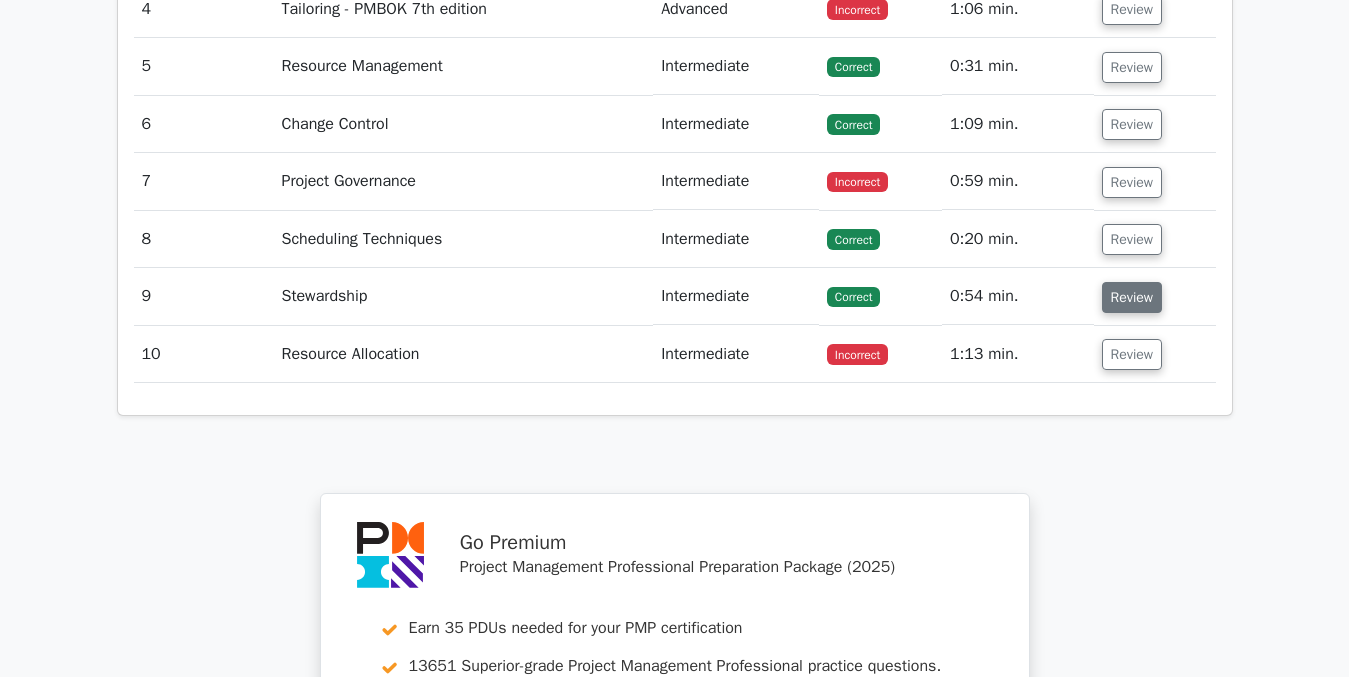 click on "Review" at bounding box center [1132, 297] 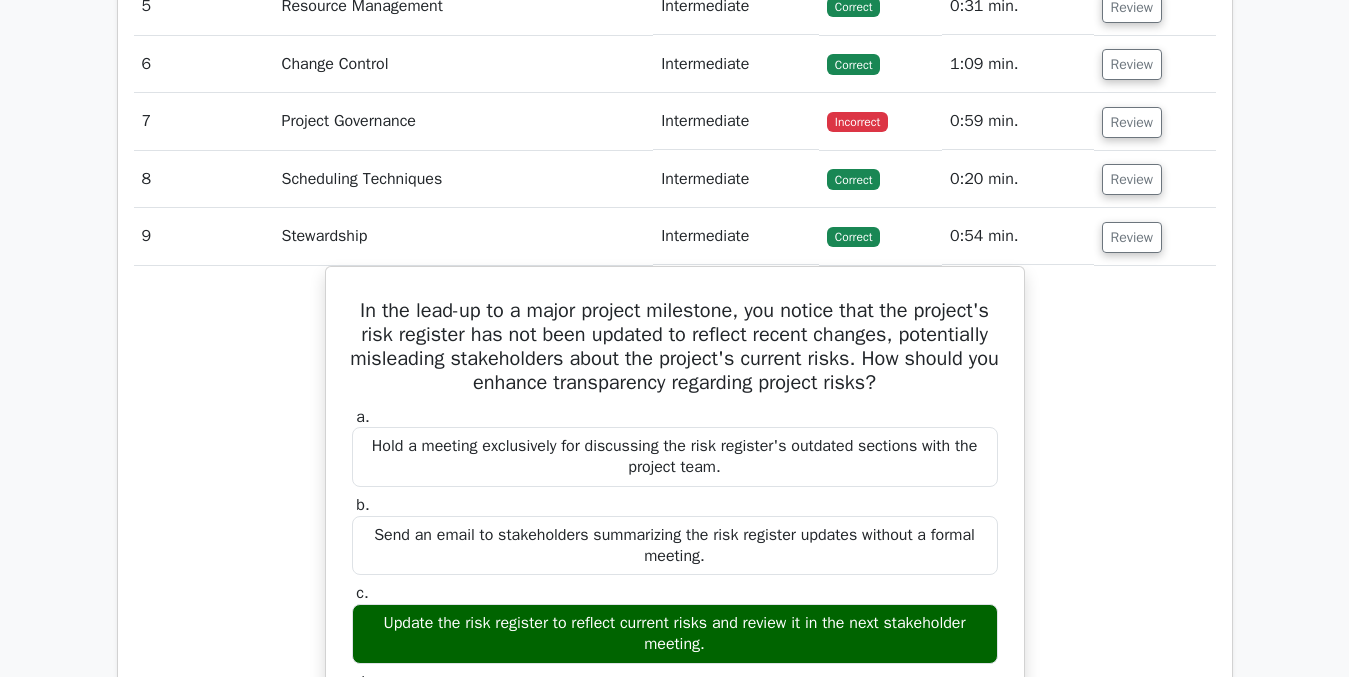 scroll, scrollTop: 2820, scrollLeft: 0, axis: vertical 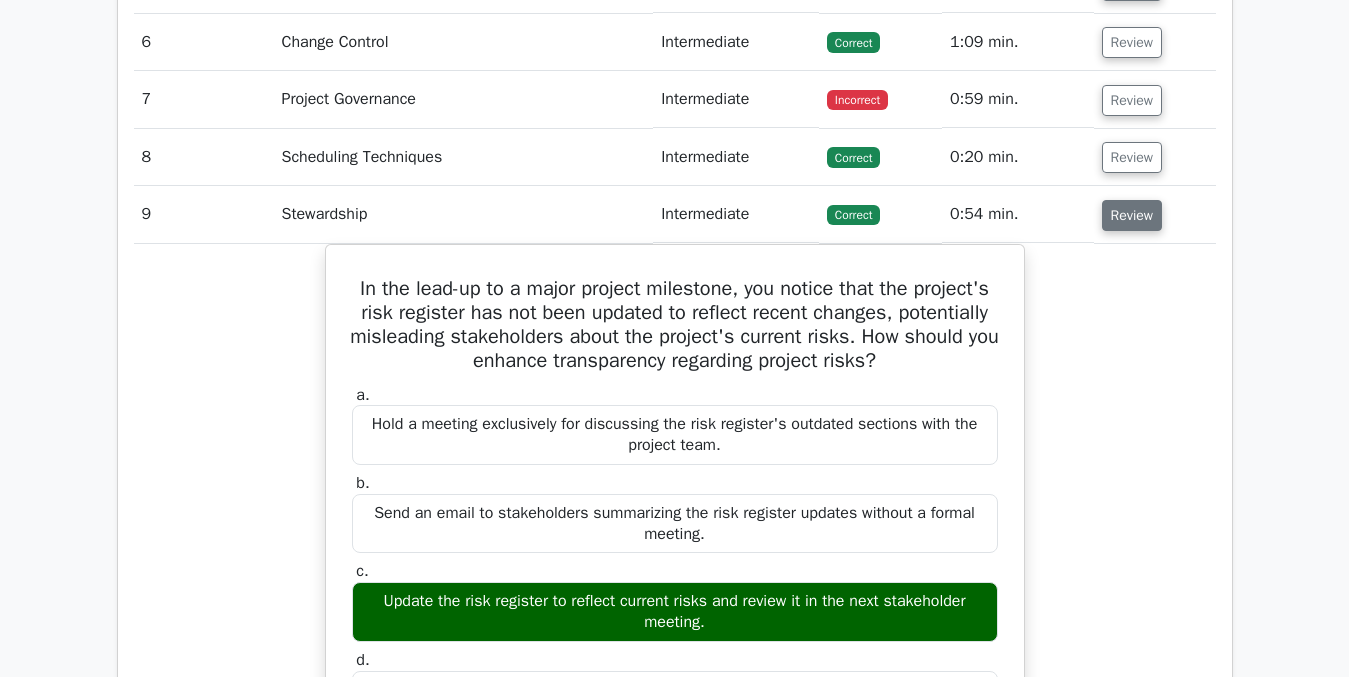 click on "Review" at bounding box center (1132, 215) 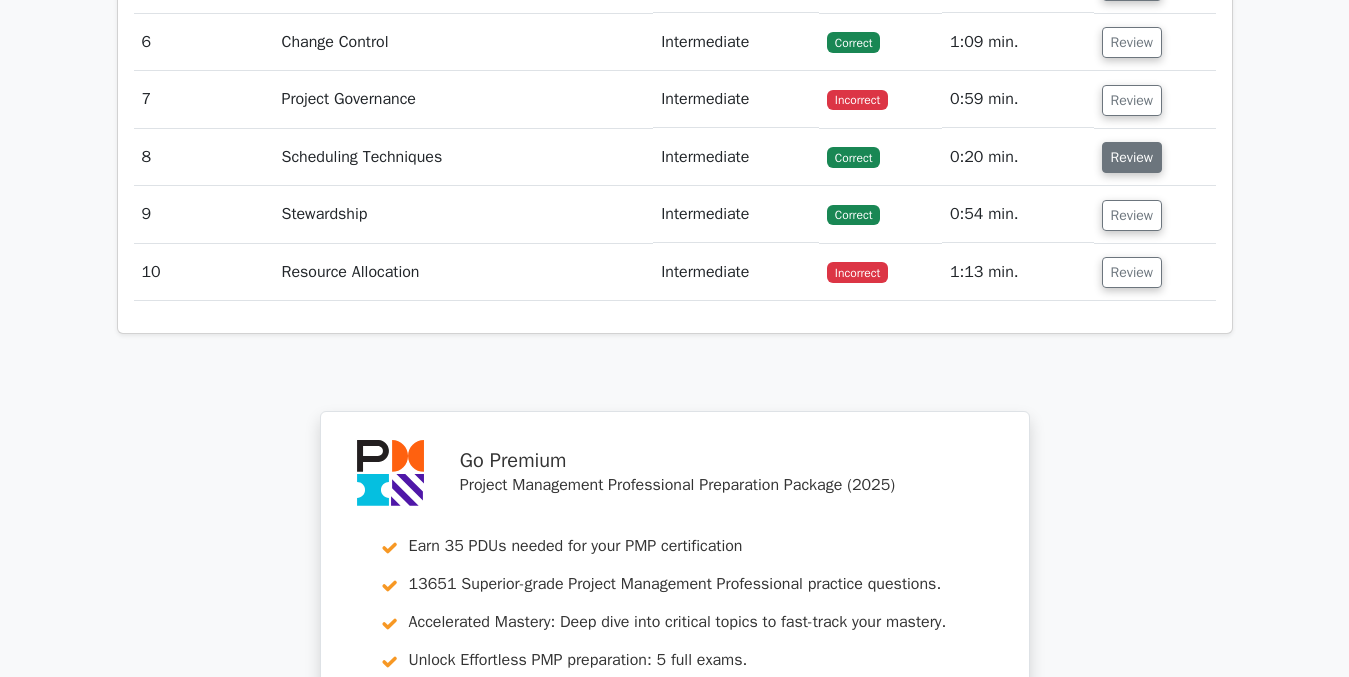 click on "Review" at bounding box center [1132, 157] 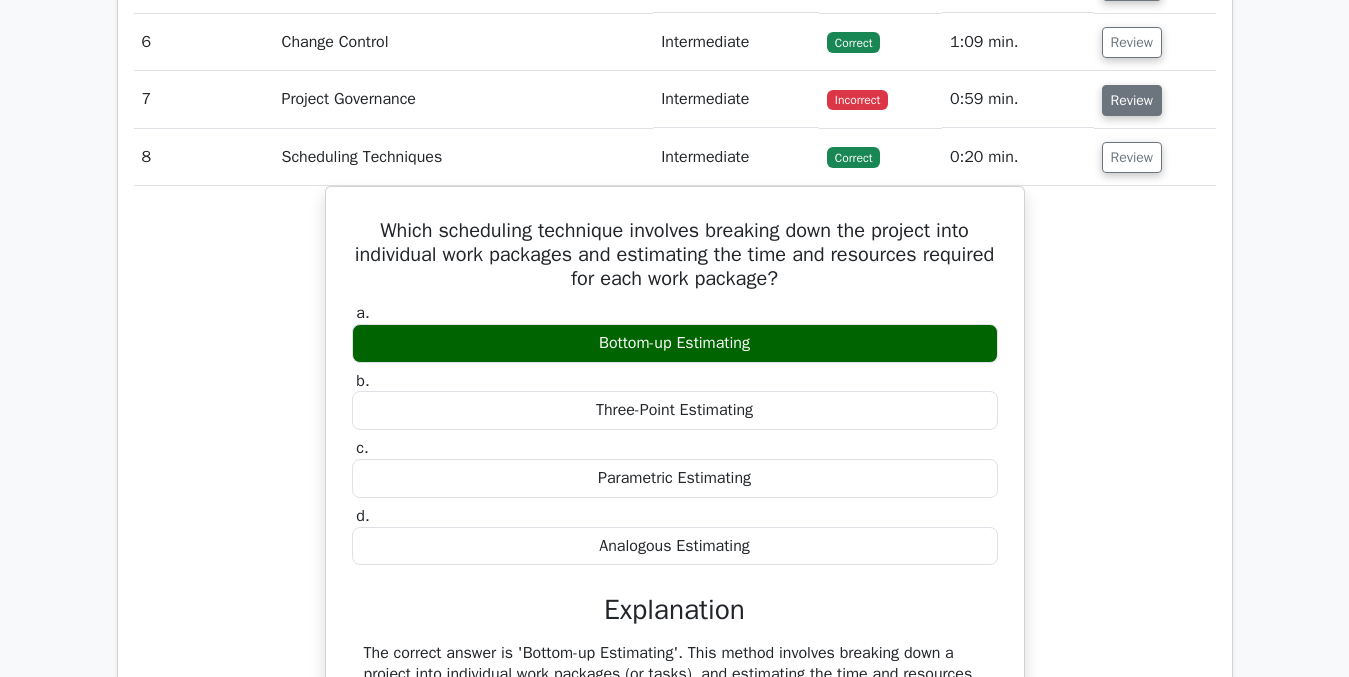 click on "Review" at bounding box center (1132, 100) 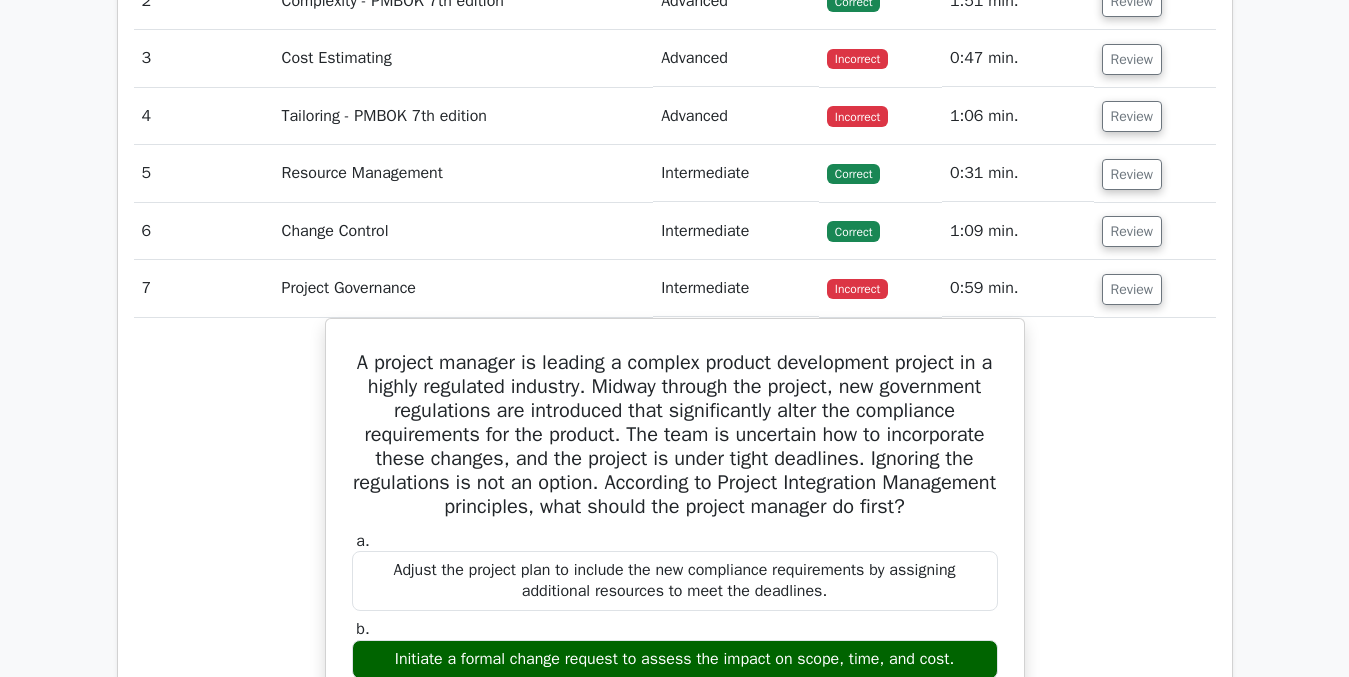 scroll, scrollTop: 2608, scrollLeft: 0, axis: vertical 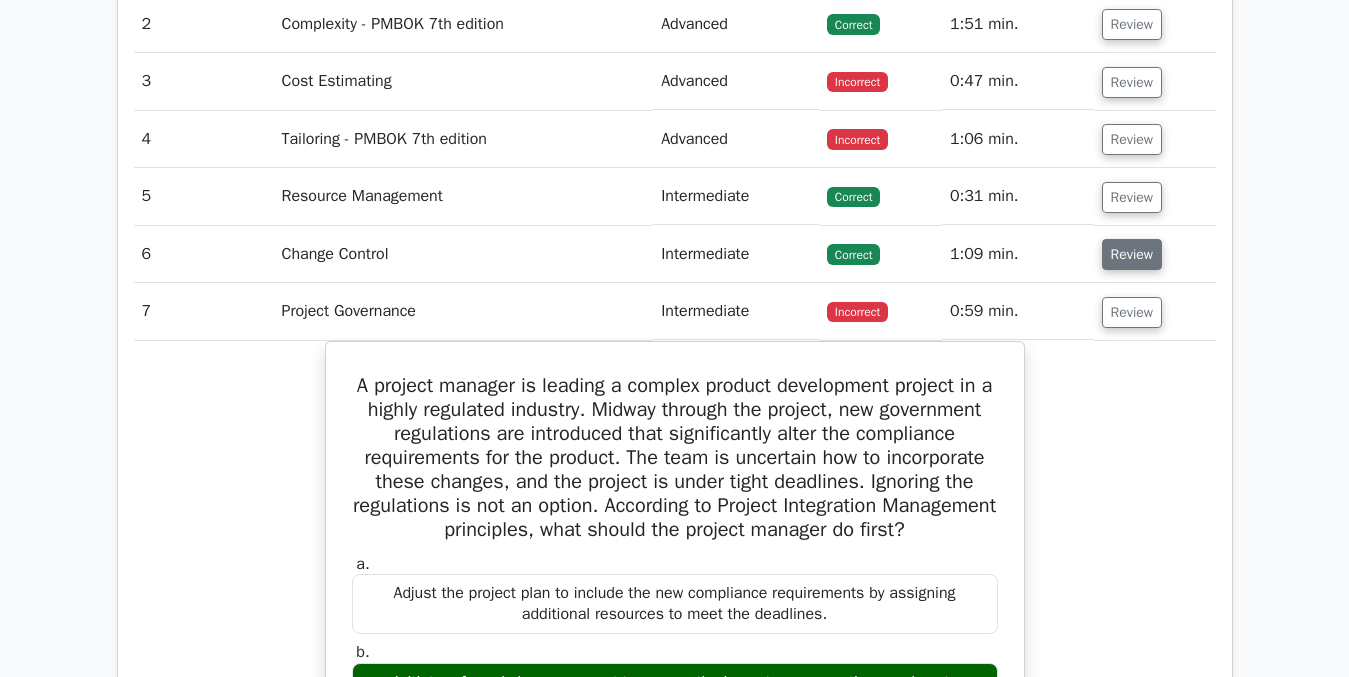 click on "Review" at bounding box center (1132, 254) 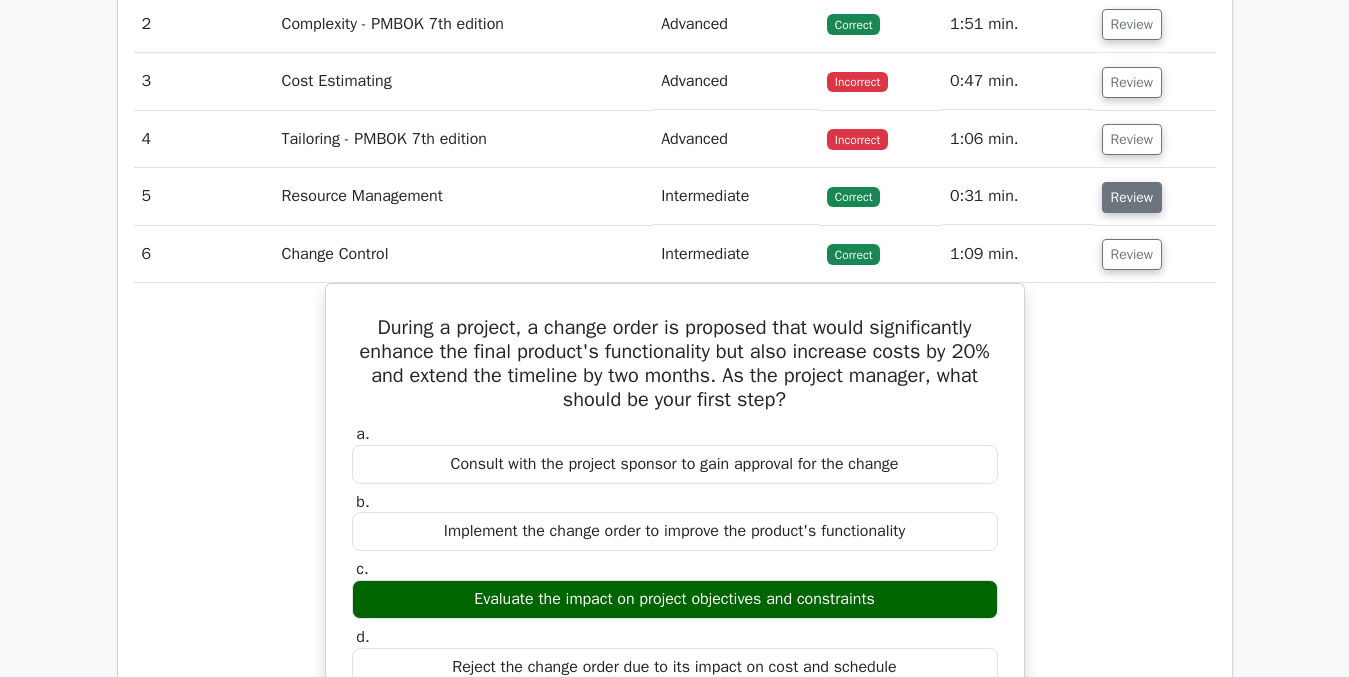 click on "Review" at bounding box center [1132, 197] 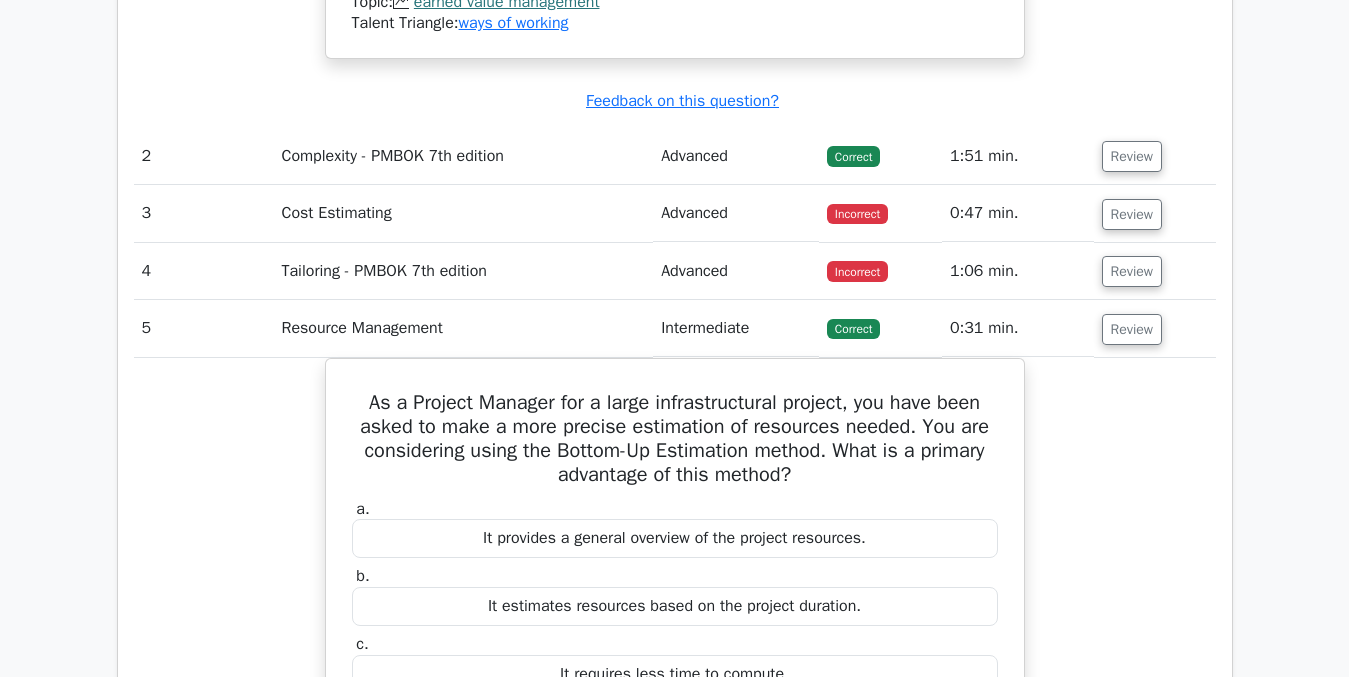 scroll, scrollTop: 2455, scrollLeft: 0, axis: vertical 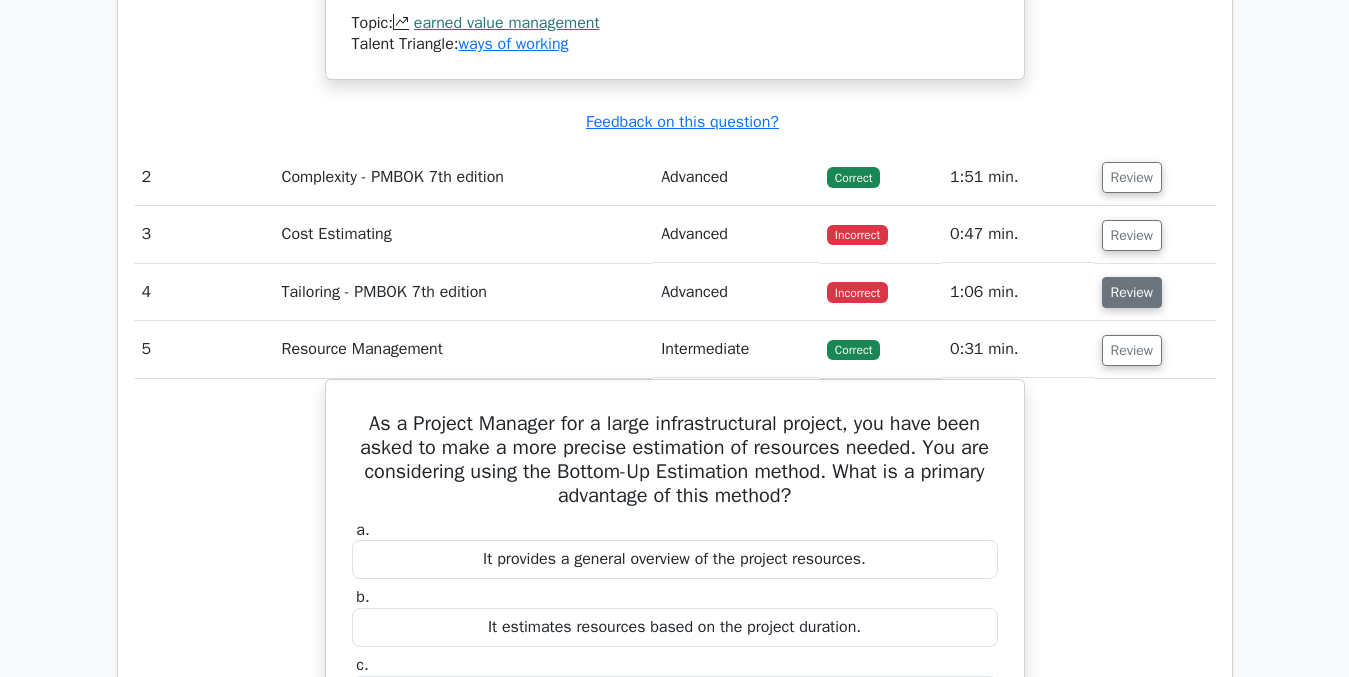 click on "Review" at bounding box center (1132, 292) 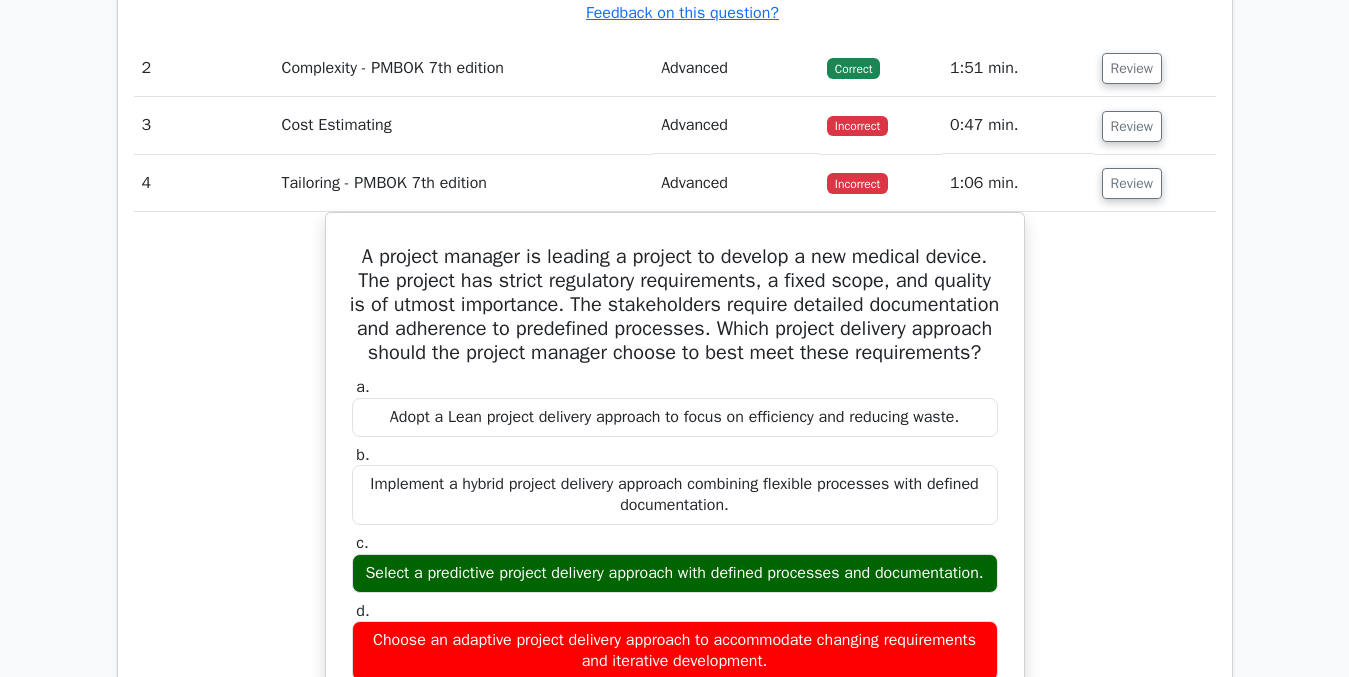 scroll, scrollTop: 2555, scrollLeft: 0, axis: vertical 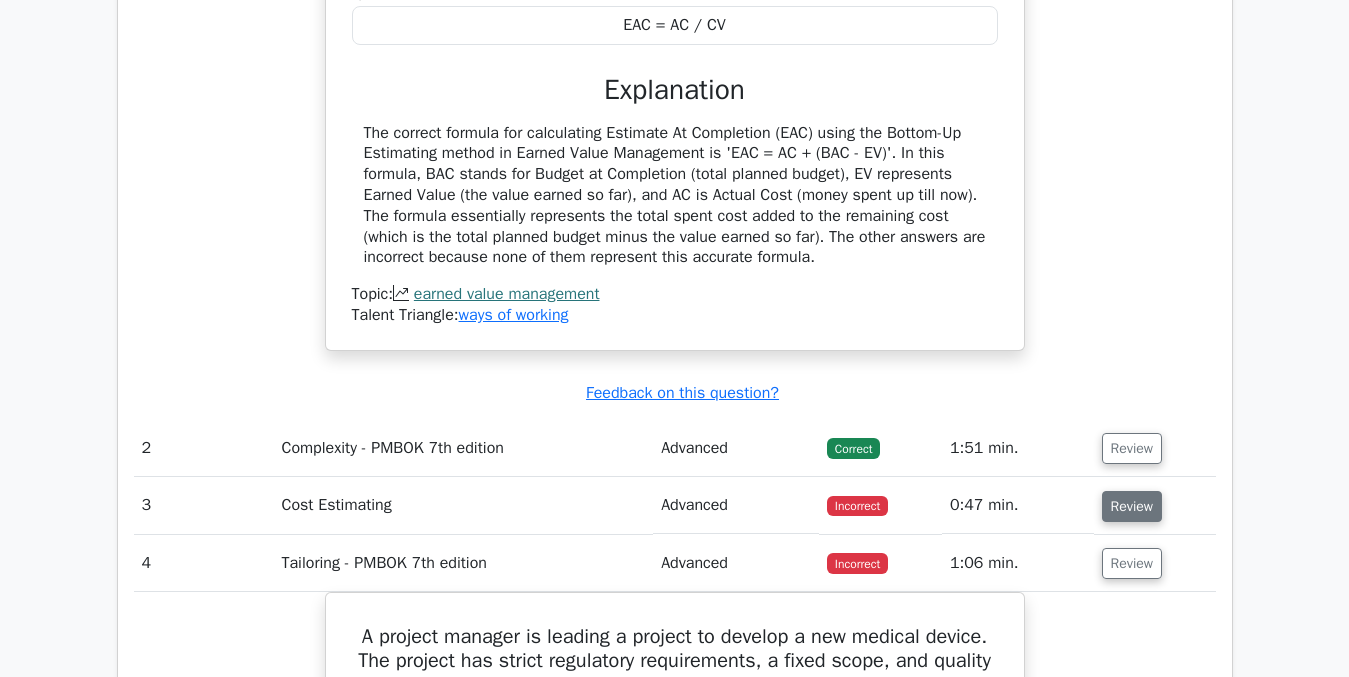 click on "Review" at bounding box center [1132, 506] 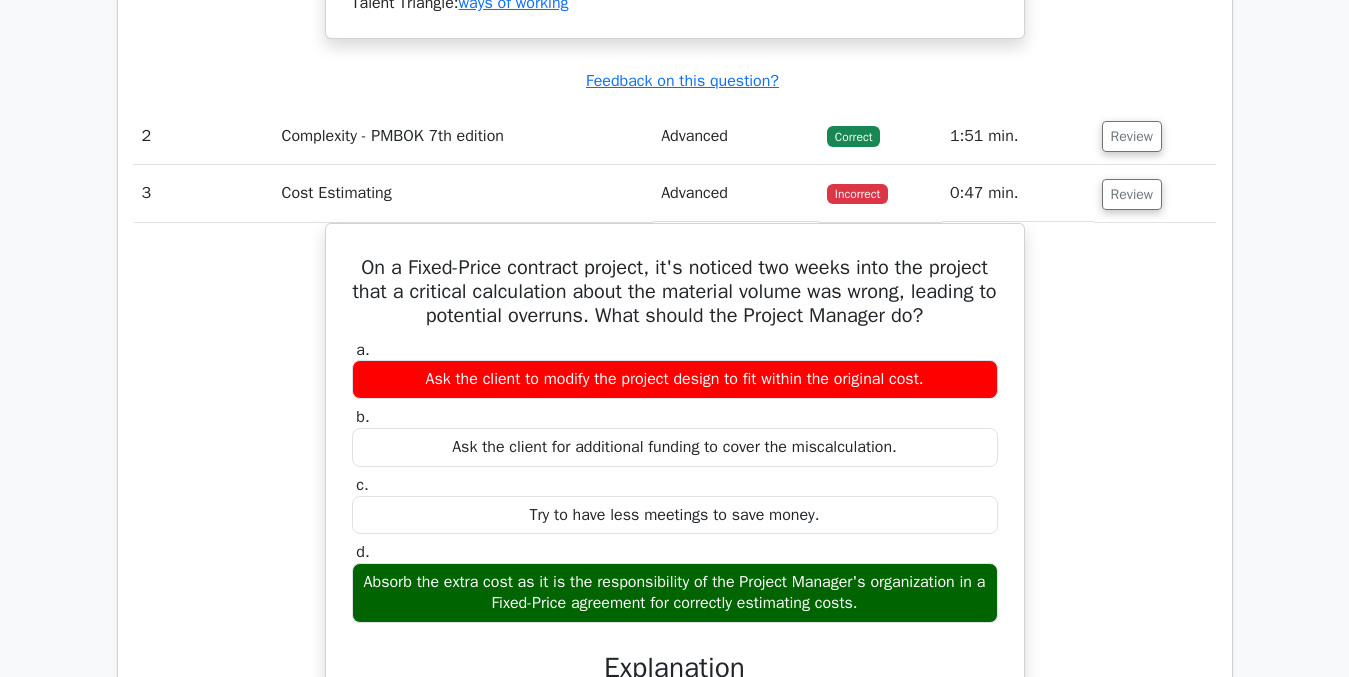 scroll, scrollTop: 2548, scrollLeft: 0, axis: vertical 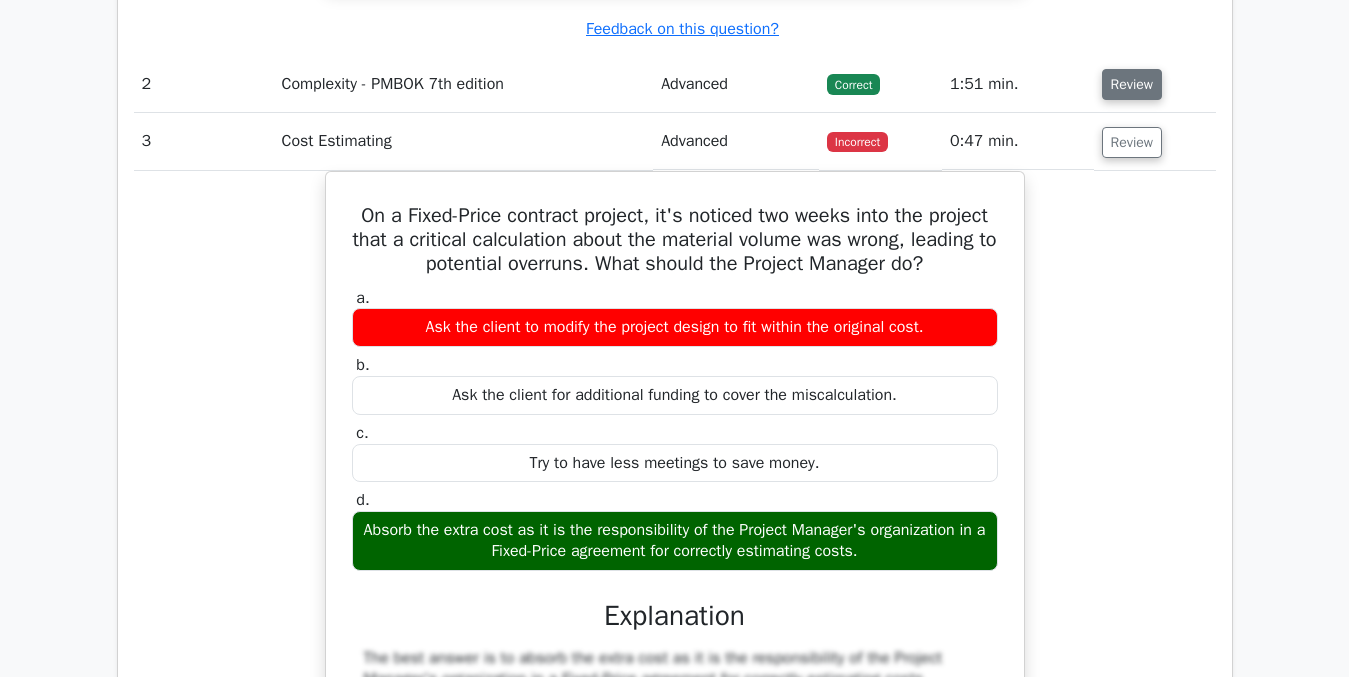 click on "Review" at bounding box center [1132, 84] 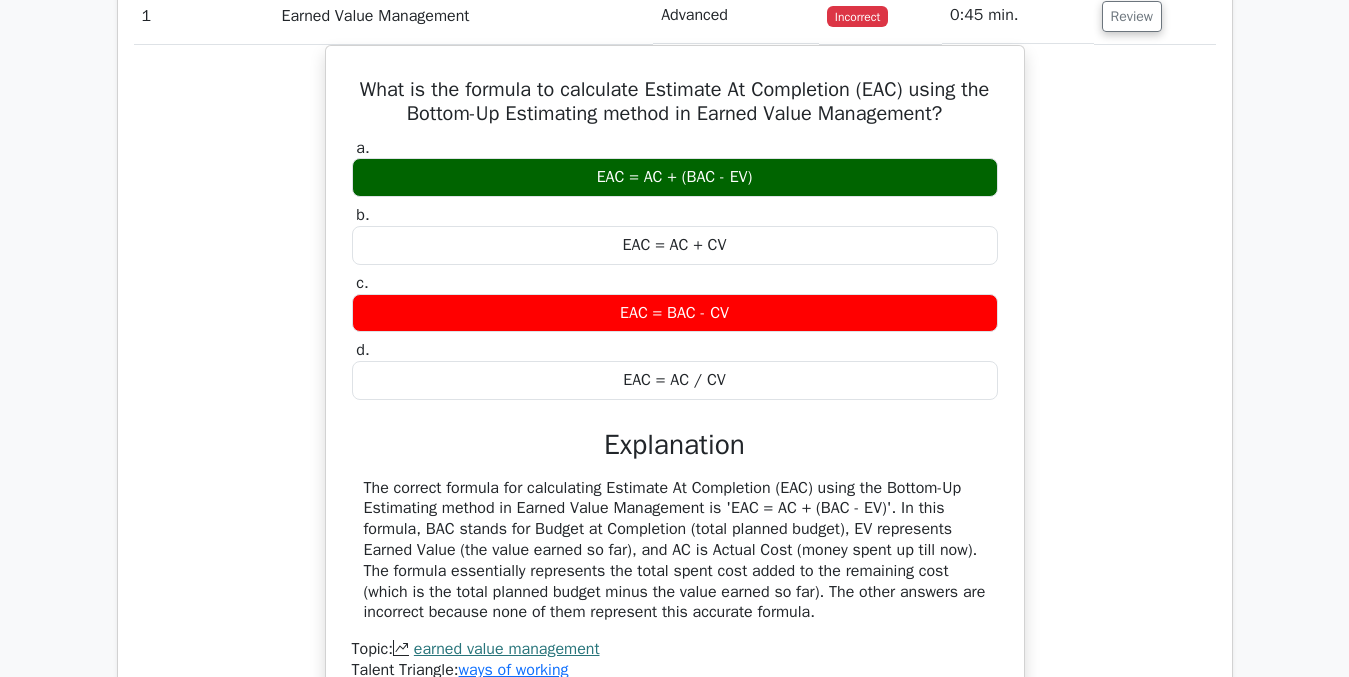 scroll, scrollTop: 1797, scrollLeft: 0, axis: vertical 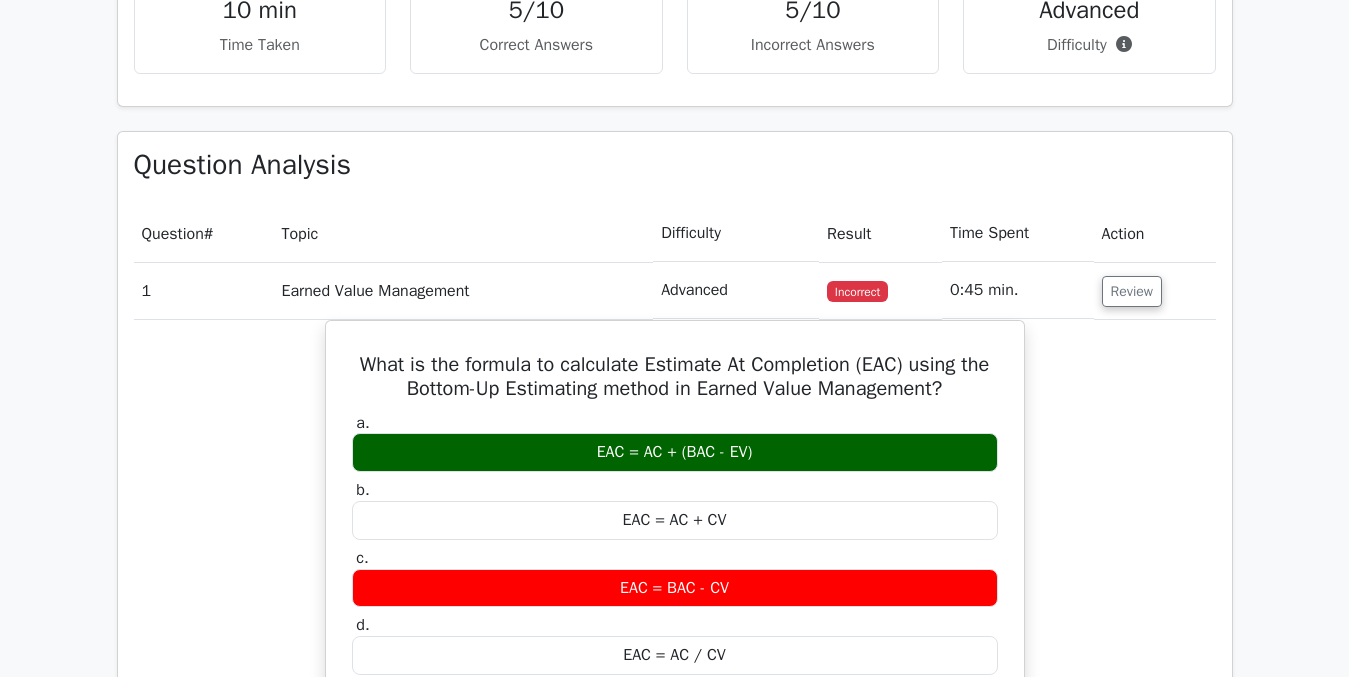 click on "Go Premium
Project Management Professional Preparation Package (2025)
Earn 35 PDUs needed for your PMP certification
13651 Superior-grade  Project Management Professional practice questions.
Accelerated Mastery: Deep dive into critical topics to fast-track your mastery.
Unlock Effortless PMP preparation: 5 full exams.
100% Satisfaction Guaranteed: Full refund with no questions if unsatisfied.
Bonus: all courses" at bounding box center (674, 4200) 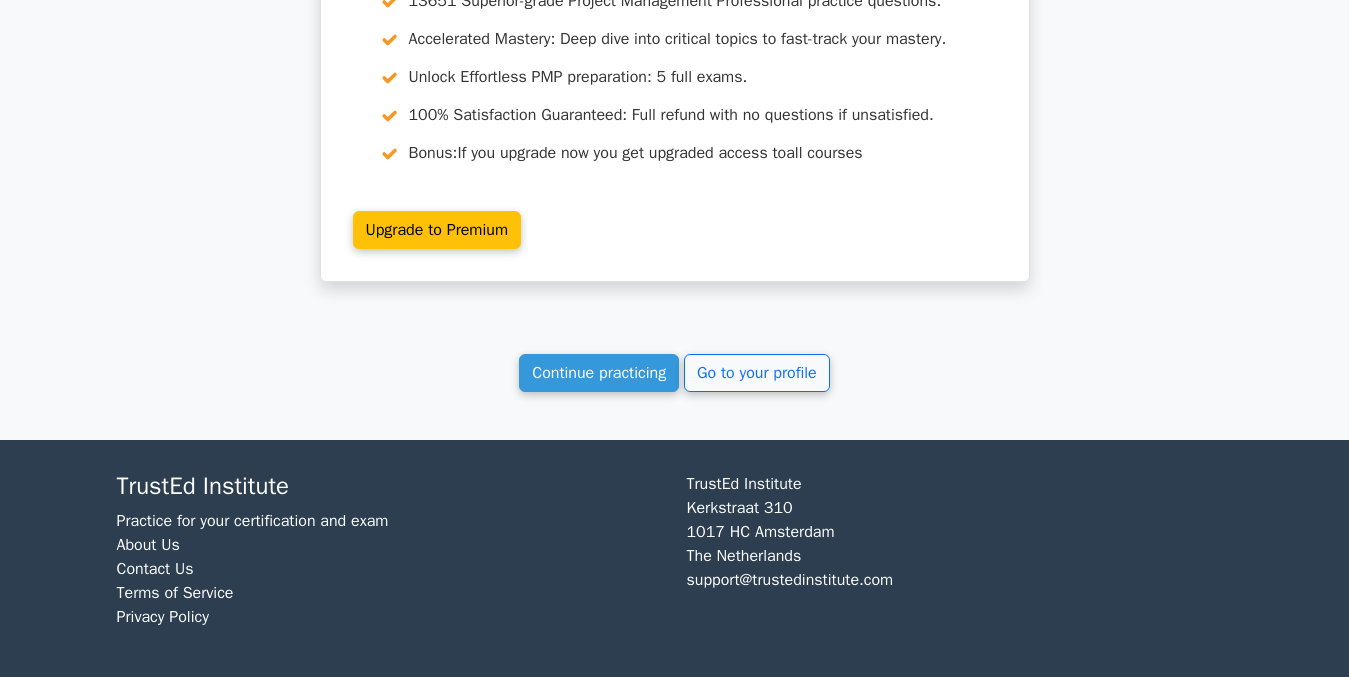 scroll, scrollTop: 11100, scrollLeft: 0, axis: vertical 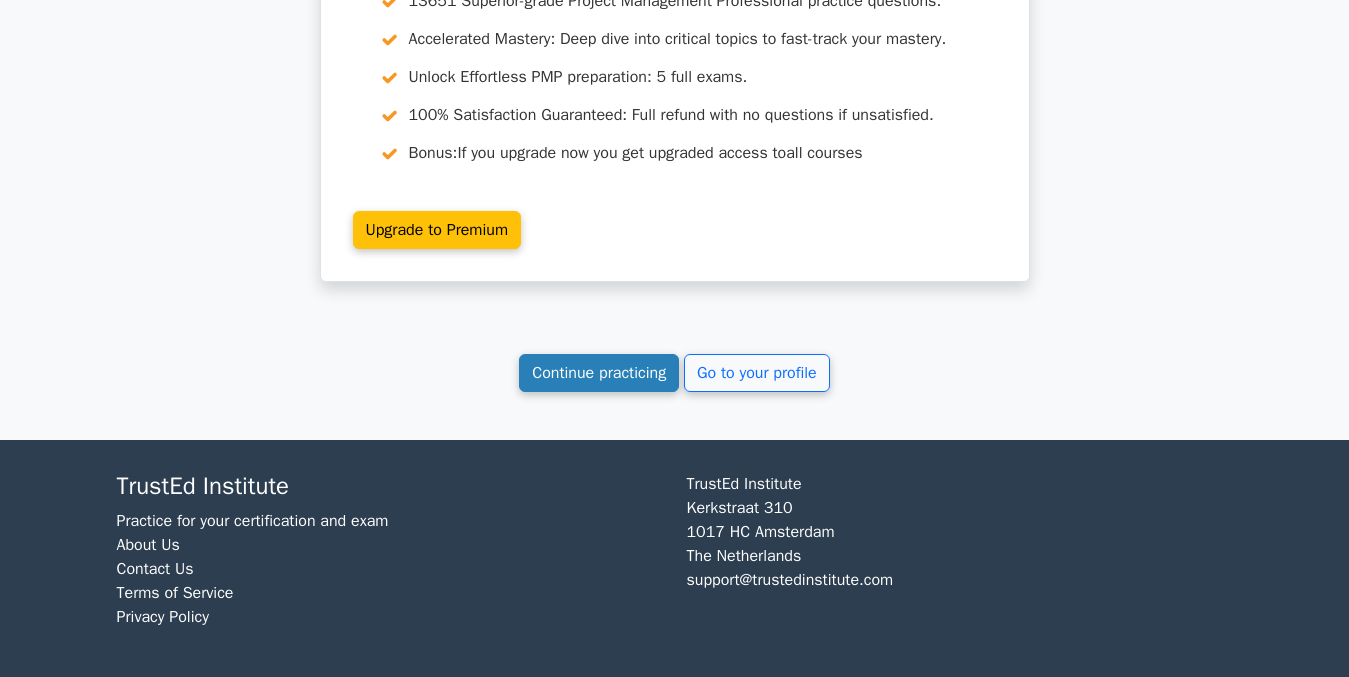 click on "Continue practicing" at bounding box center (599, 373) 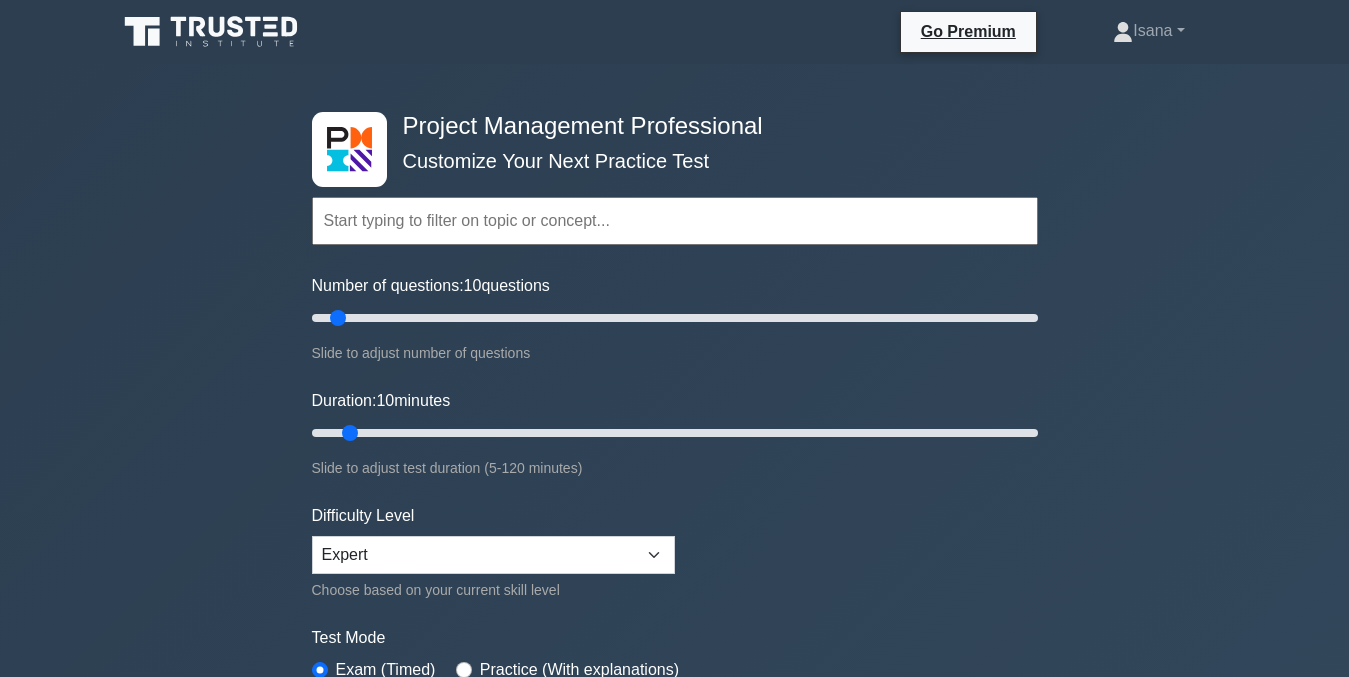 scroll, scrollTop: 0, scrollLeft: 0, axis: both 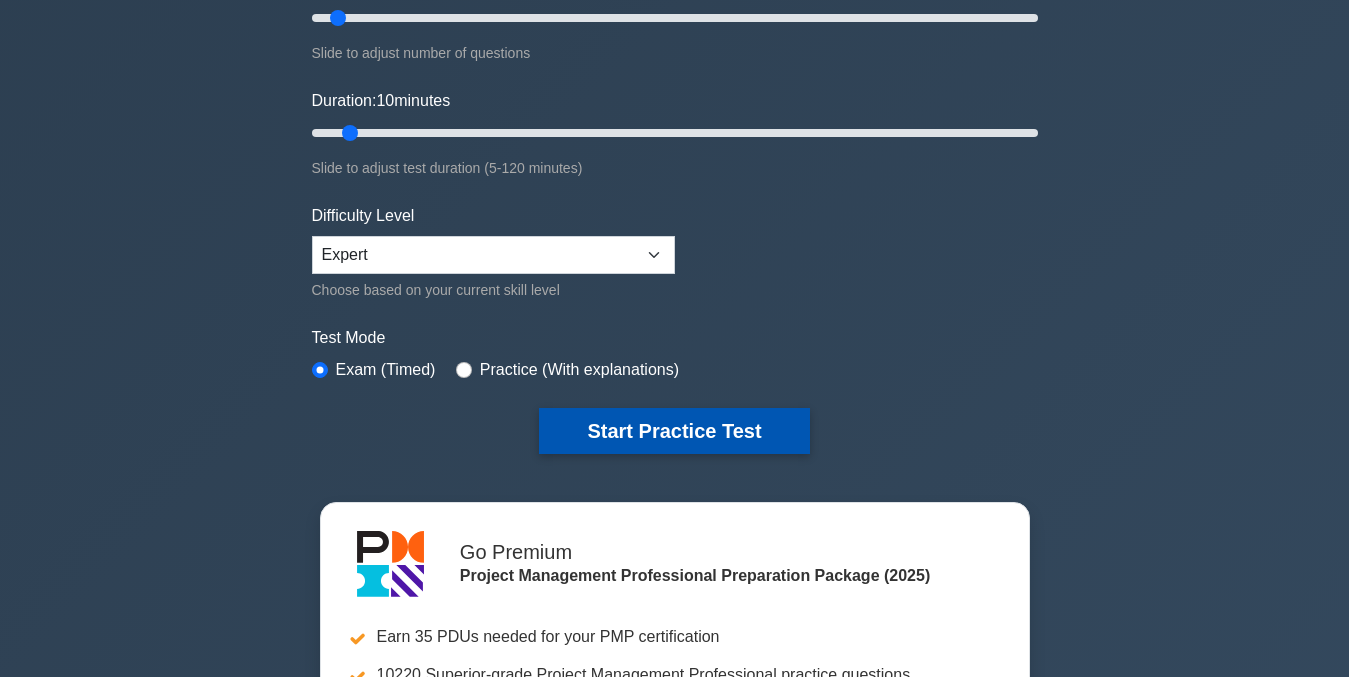 click on "Start Practice Test" at bounding box center [674, 431] 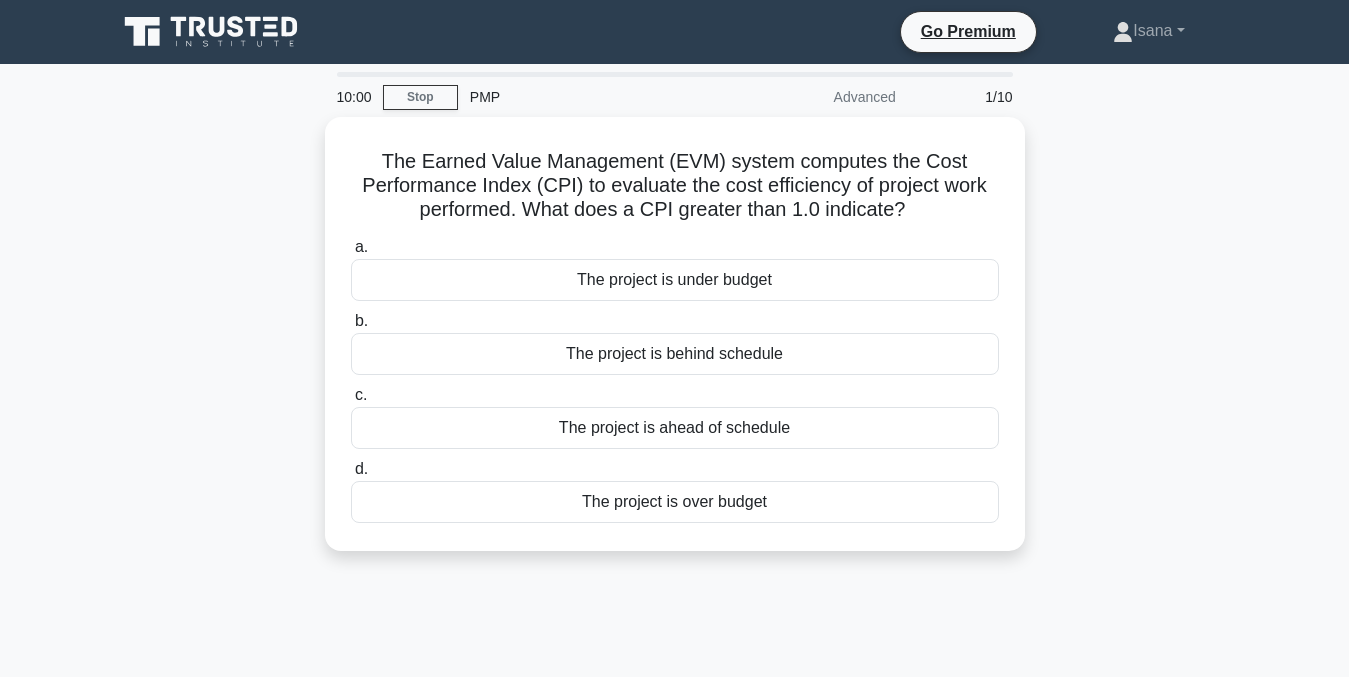 scroll, scrollTop: 0, scrollLeft: 0, axis: both 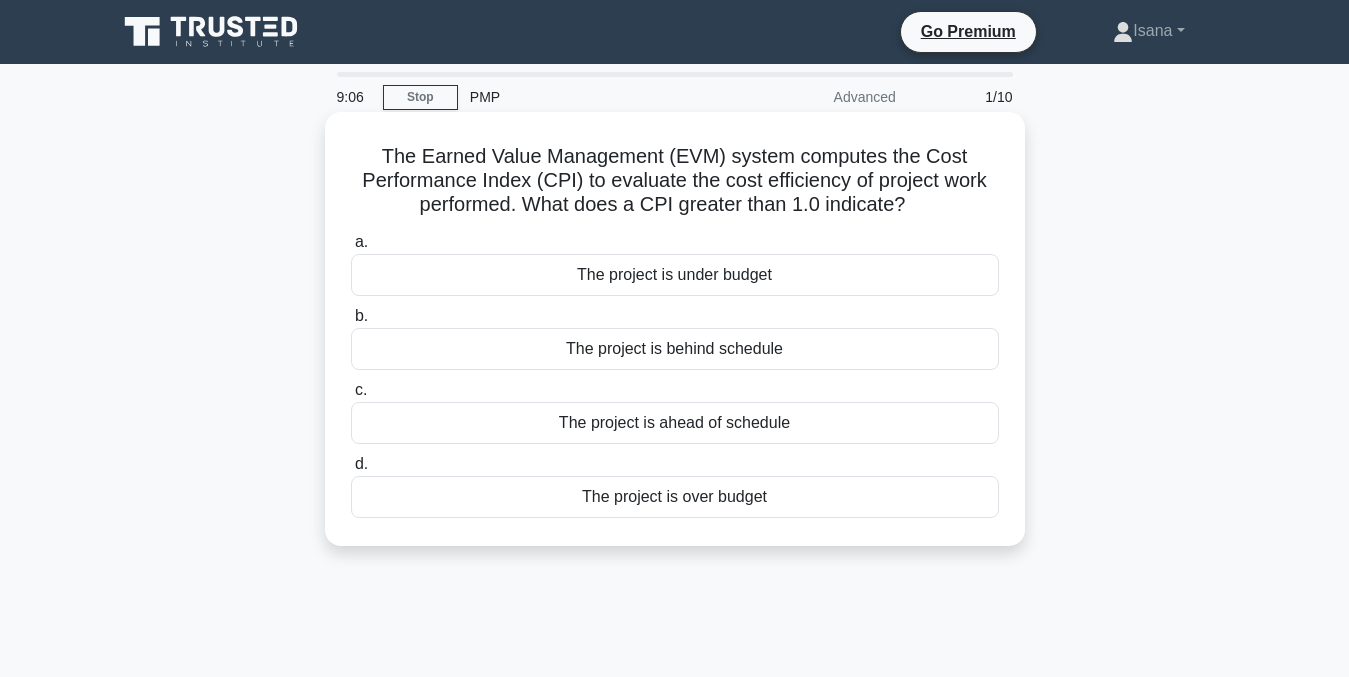click on "The project is under budget" at bounding box center [675, 275] 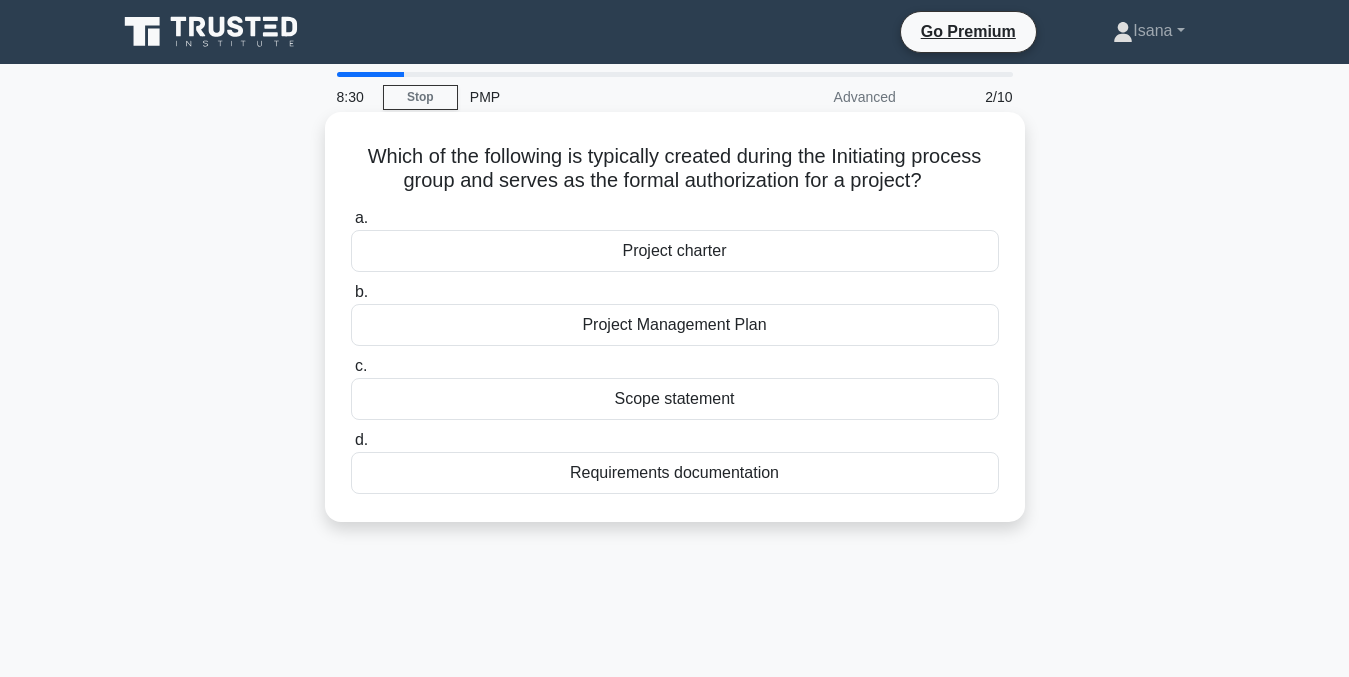 click on "Project charter" at bounding box center [675, 251] 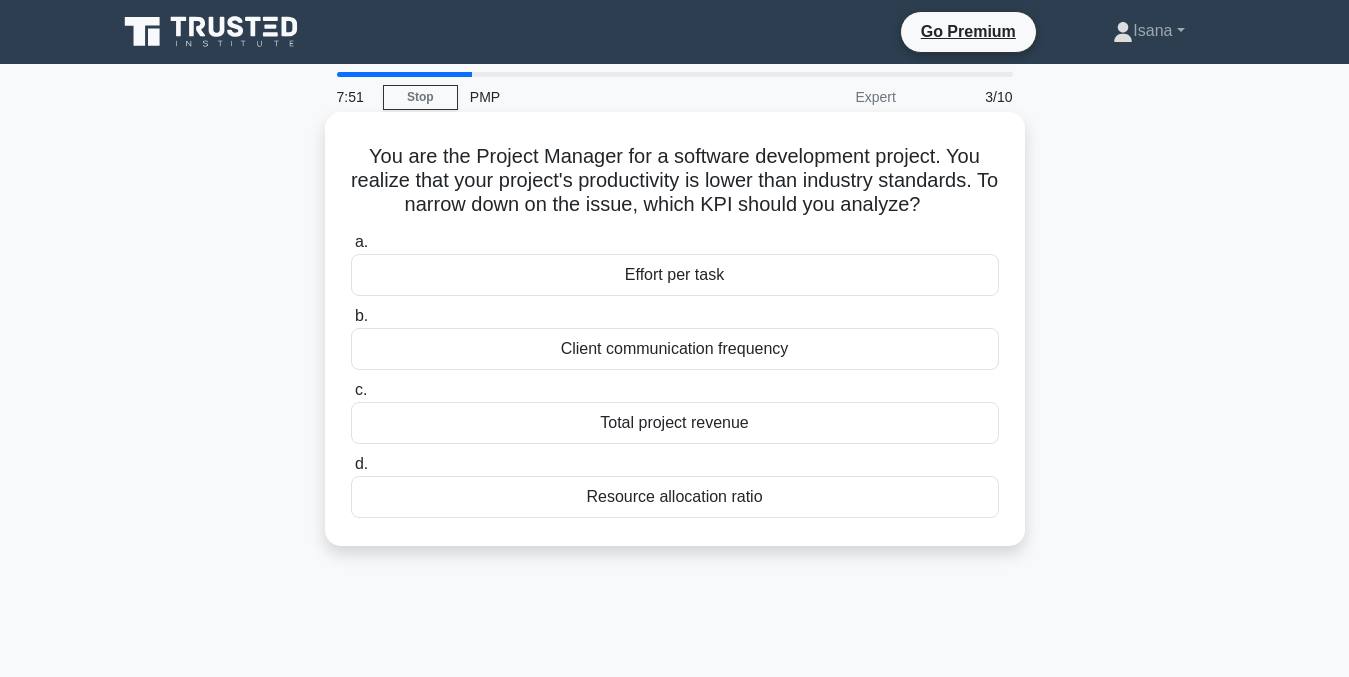 click on "Resource allocation ratio" at bounding box center [675, 497] 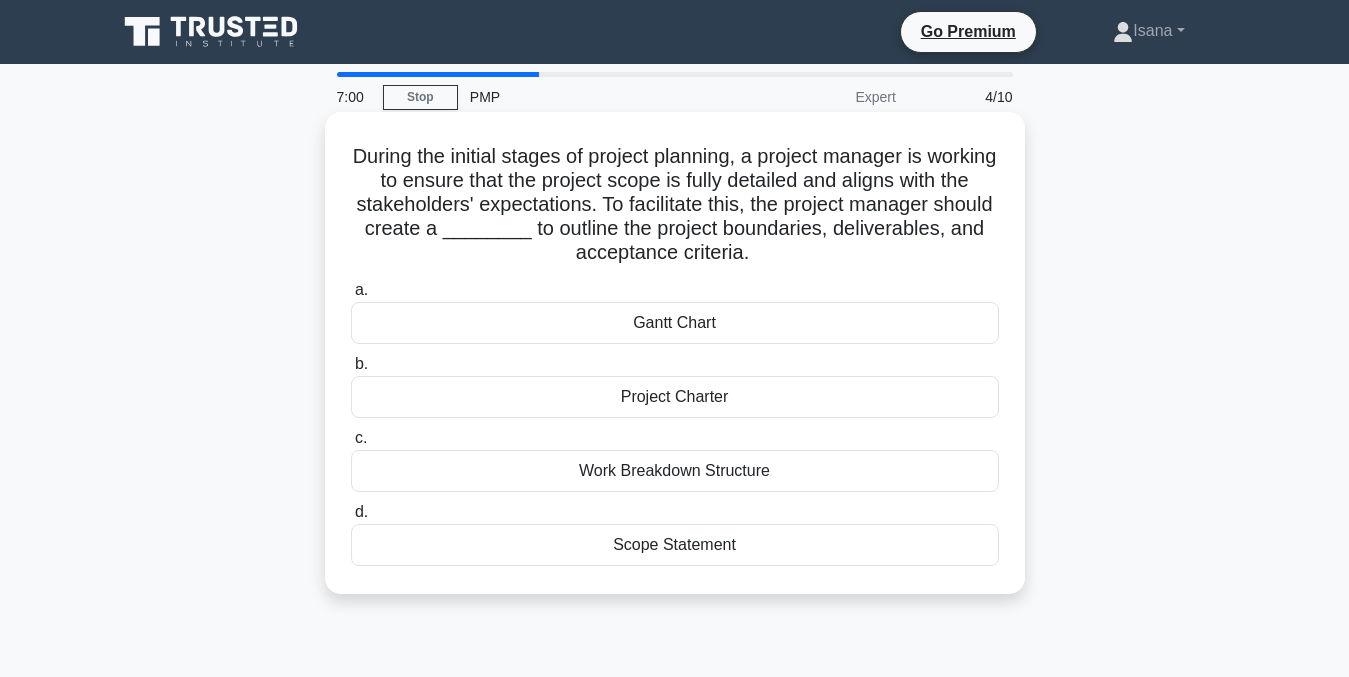click on "Project Charter" at bounding box center (675, 397) 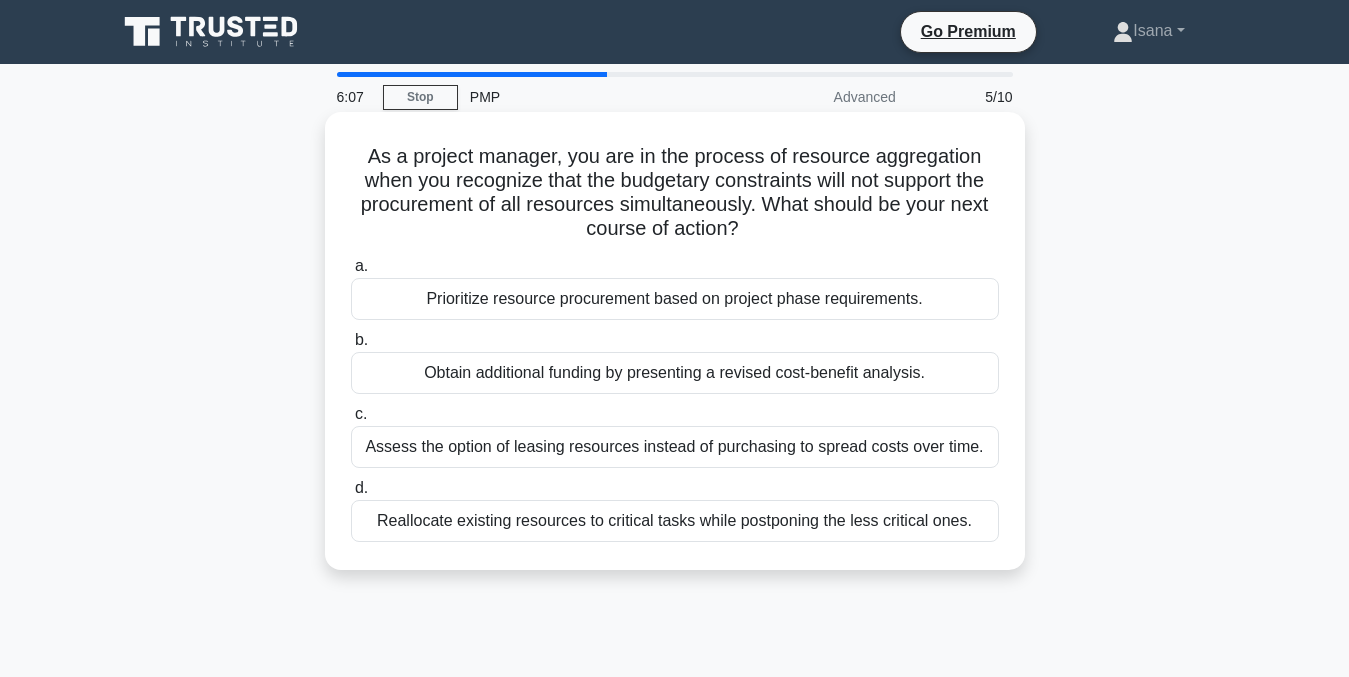 click on "Assess the option of leasing resources instead of purchasing to spread costs over time." at bounding box center (675, 447) 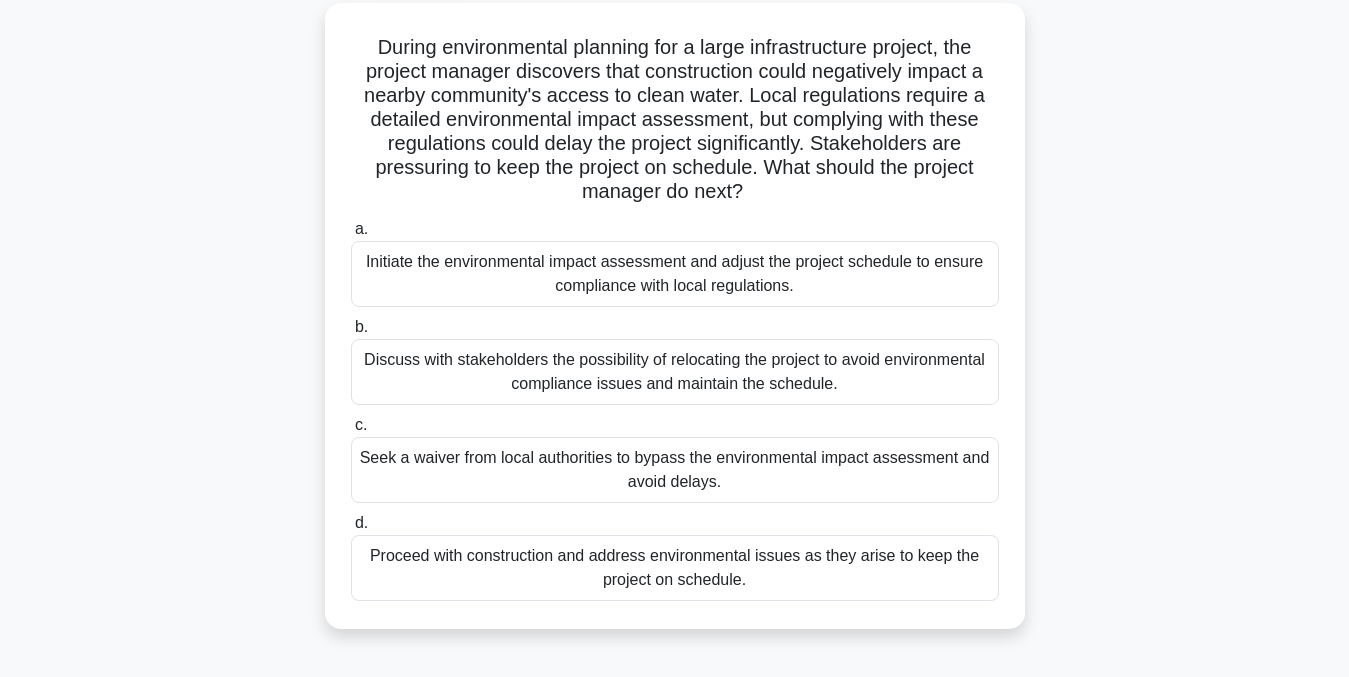 scroll, scrollTop: 119, scrollLeft: 0, axis: vertical 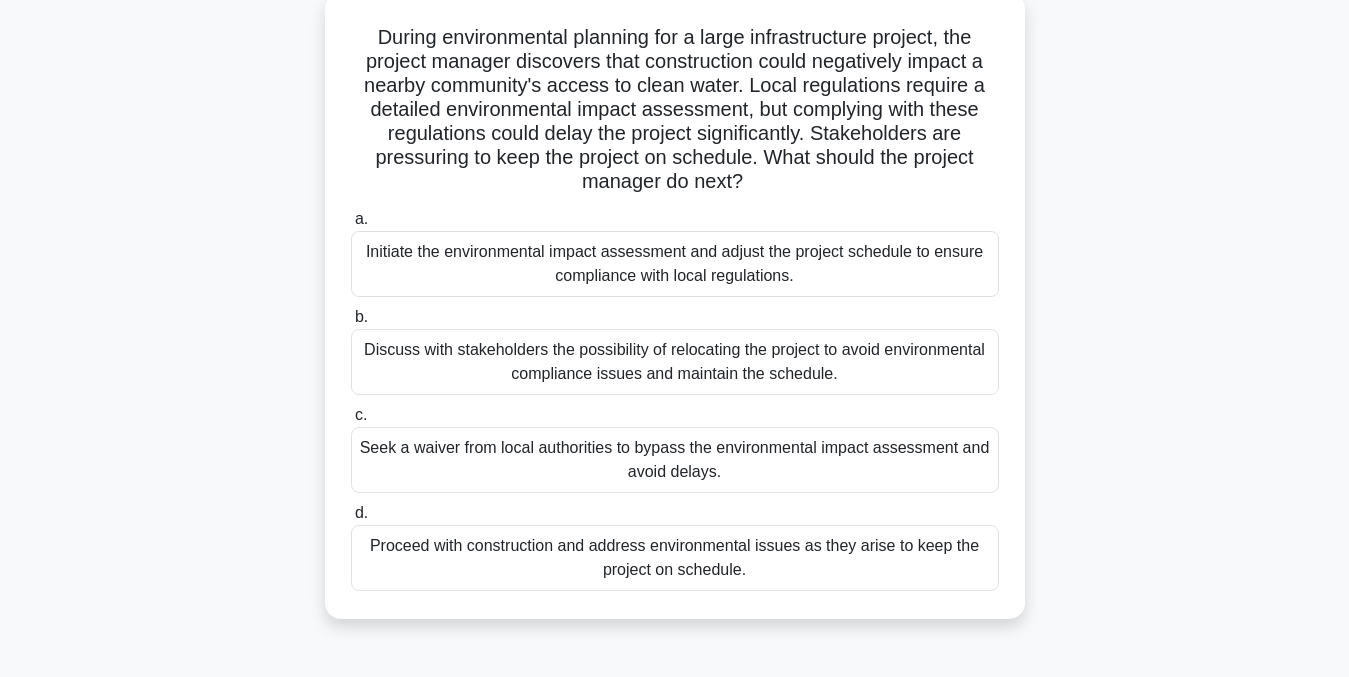 click on "Discuss with stakeholders the possibility of relocating the project to avoid environmental compliance issues and maintain the schedule." at bounding box center [675, 362] 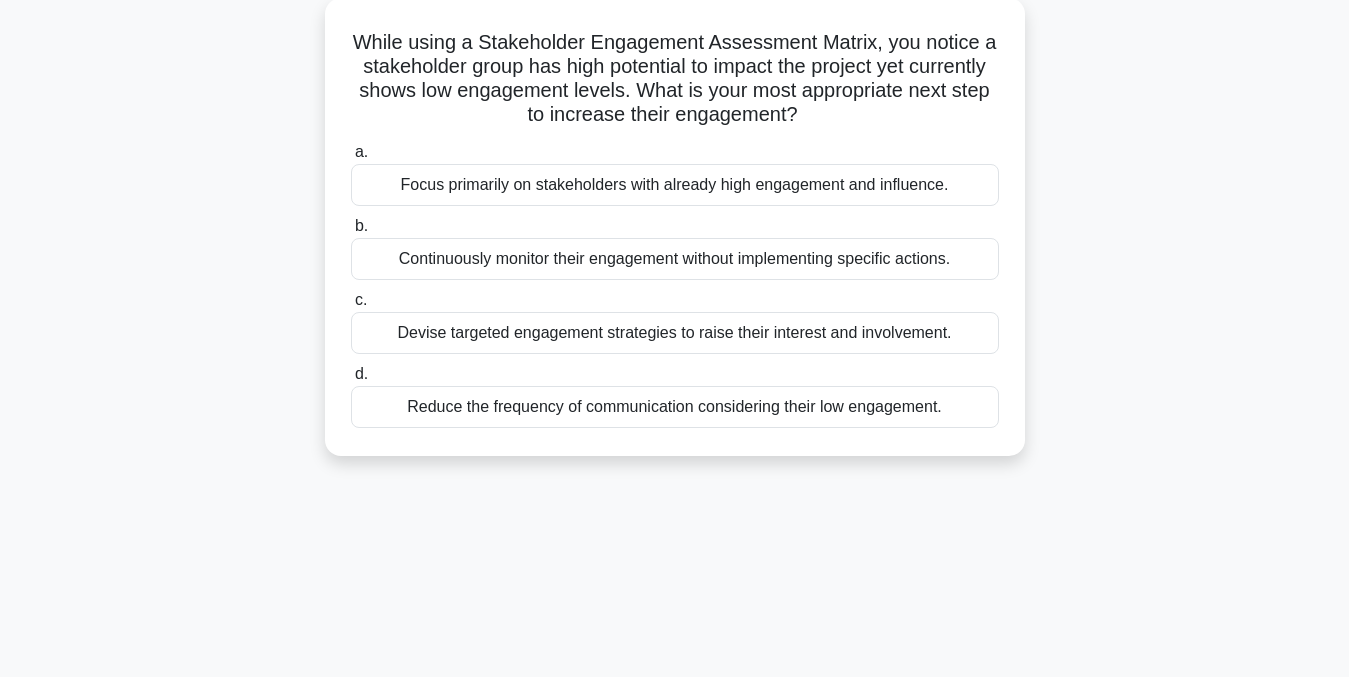 scroll, scrollTop: 0, scrollLeft: 0, axis: both 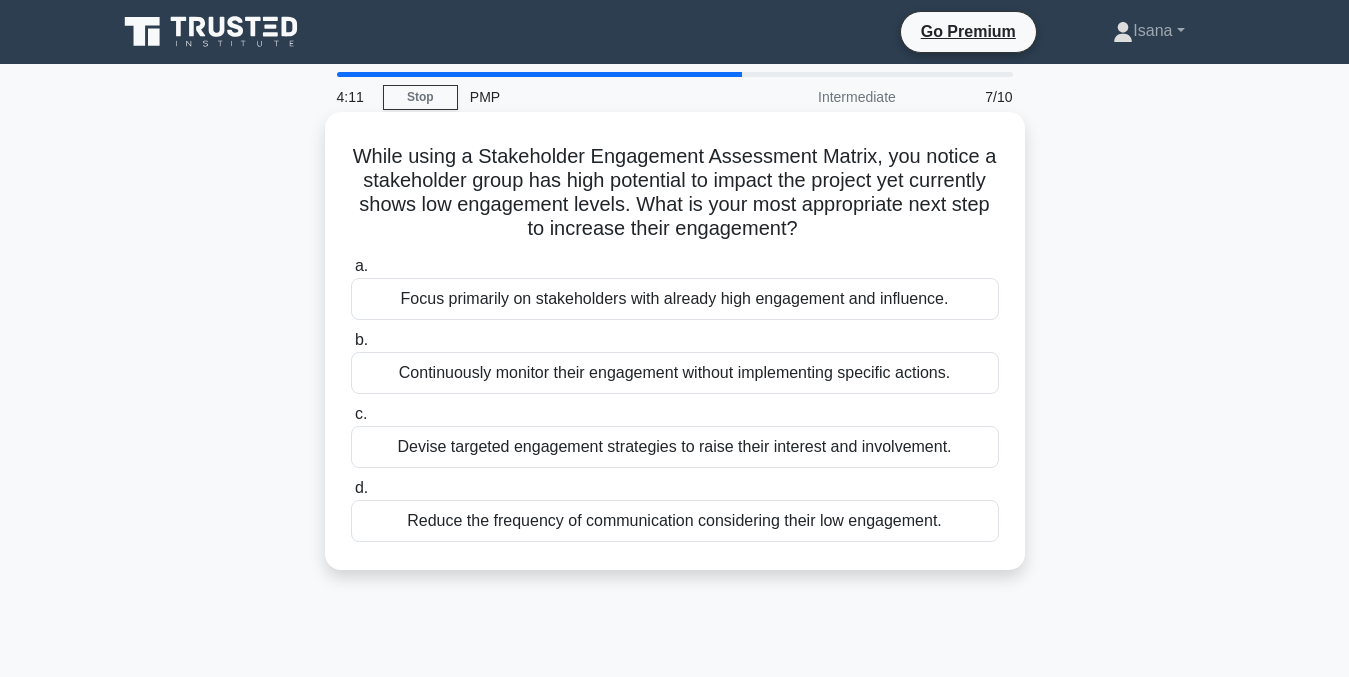click on "Devise targeted engagement strategies to raise their interest and involvement." at bounding box center (675, 447) 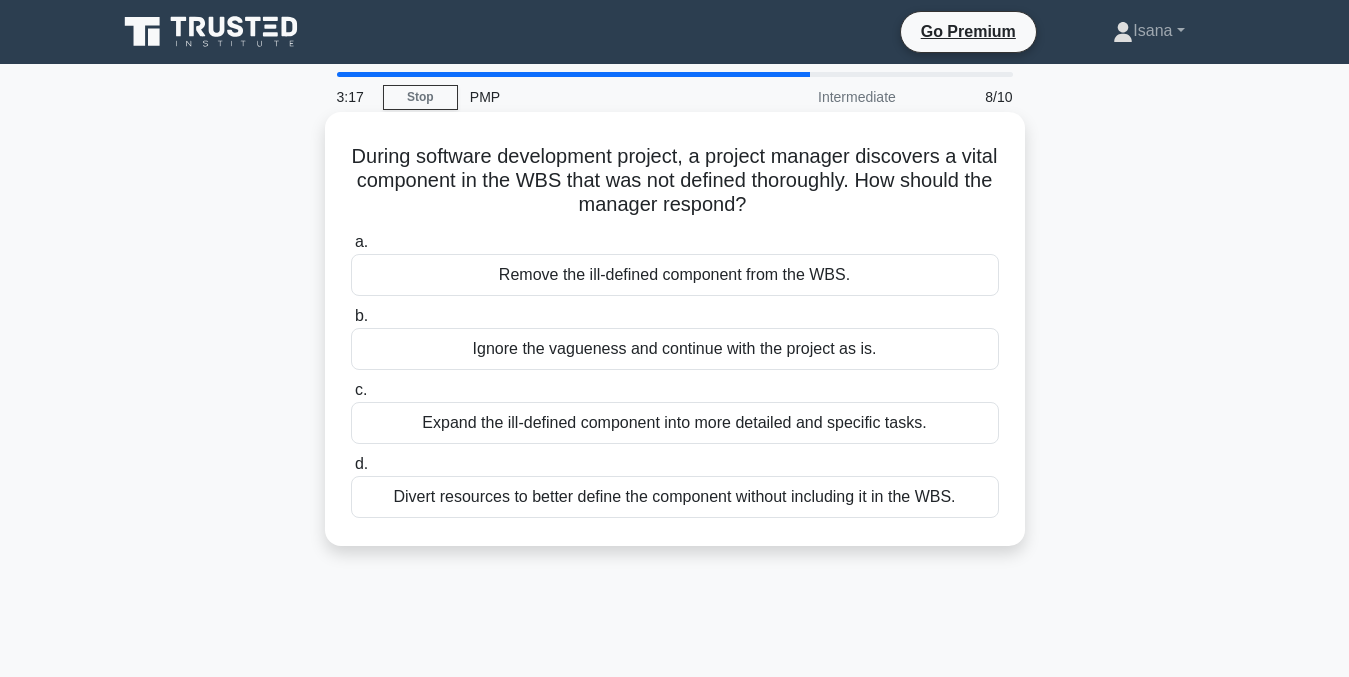 click on "Divert resources to better define the component without including it in the WBS." at bounding box center (675, 497) 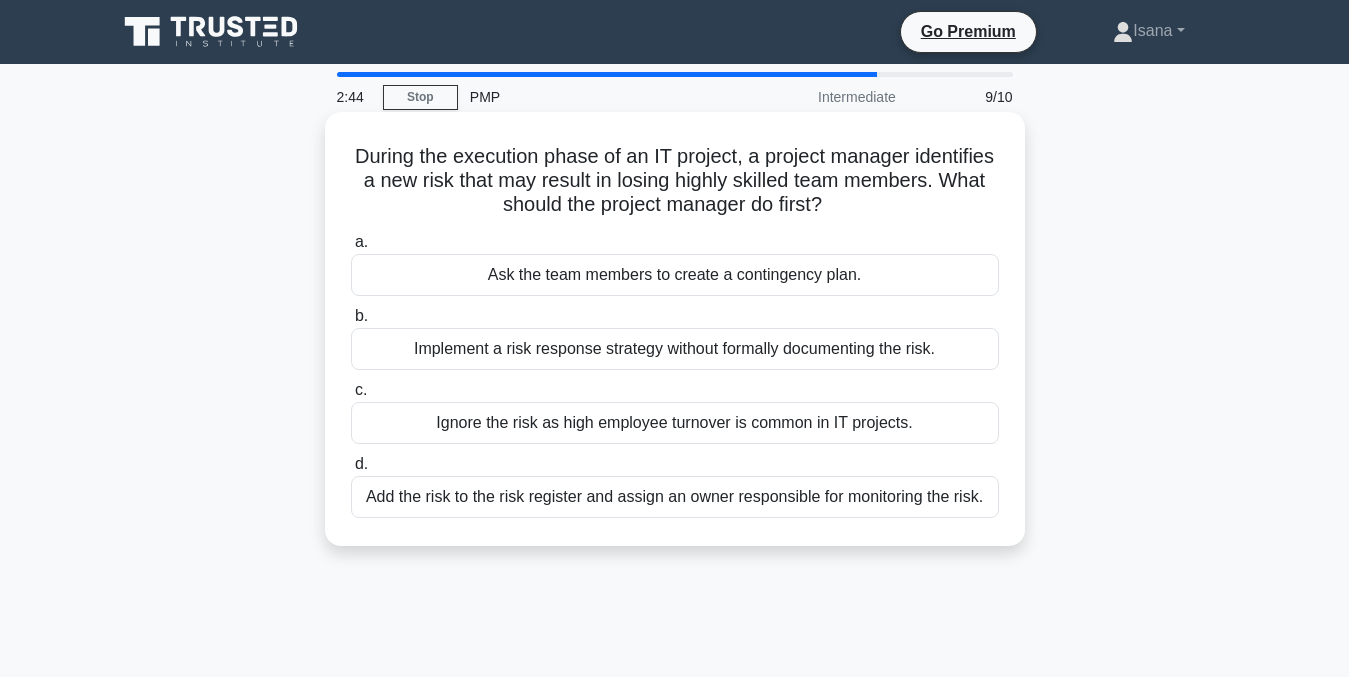 click on "Add the risk to the risk register and assign an owner responsible for monitoring the risk." at bounding box center [675, 497] 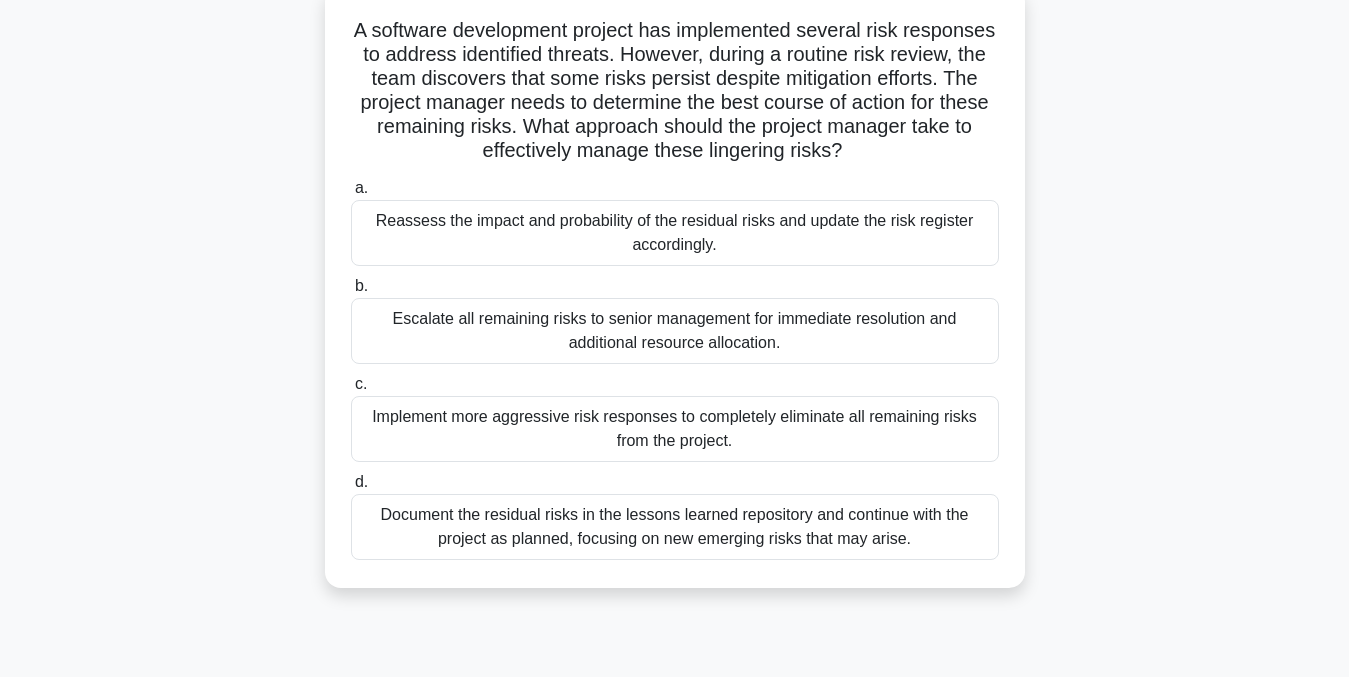 scroll, scrollTop: 130, scrollLeft: 0, axis: vertical 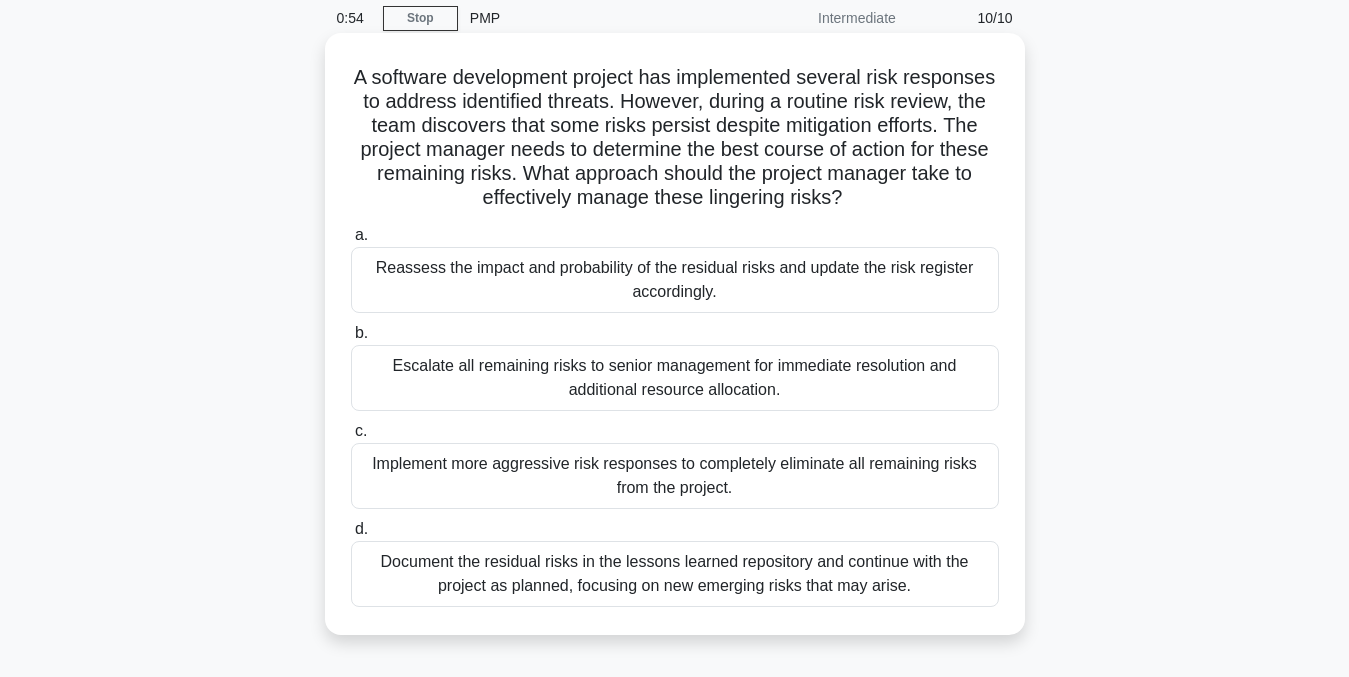 click on "Reassess the impact and probability of the residual risks and update the risk register accordingly." at bounding box center (675, 280) 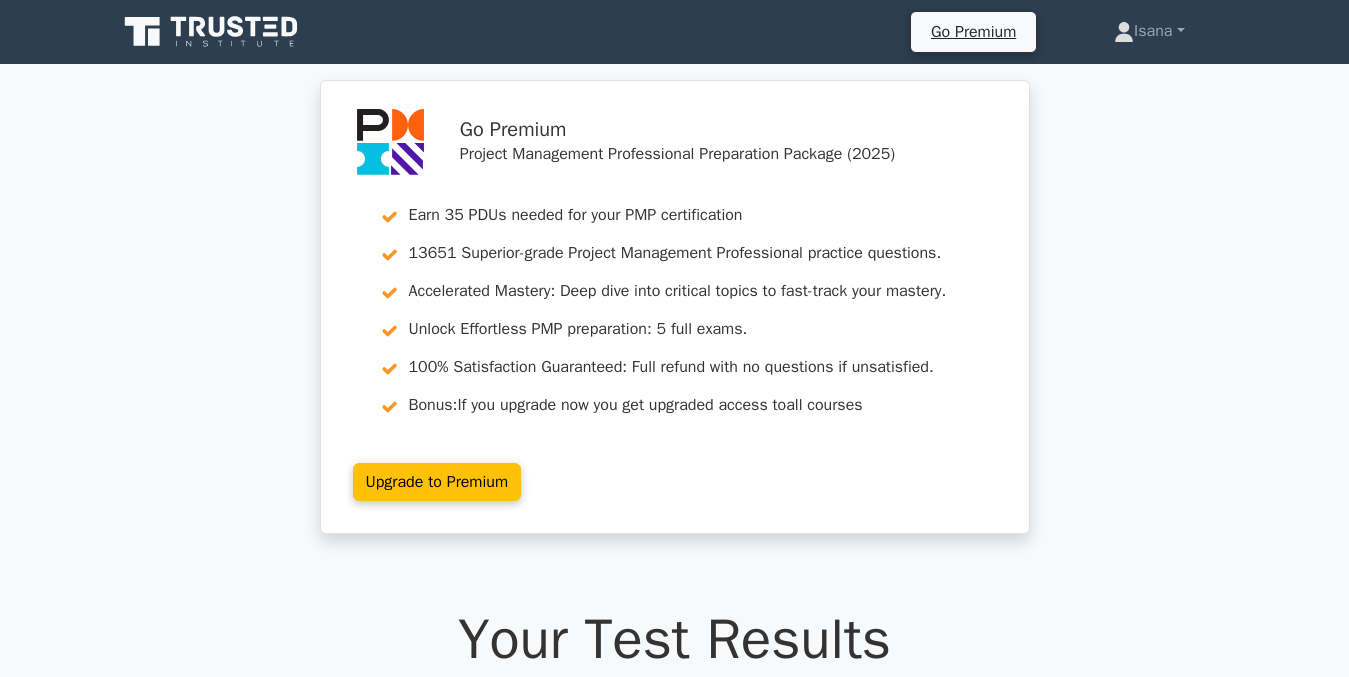 scroll, scrollTop: 0, scrollLeft: 0, axis: both 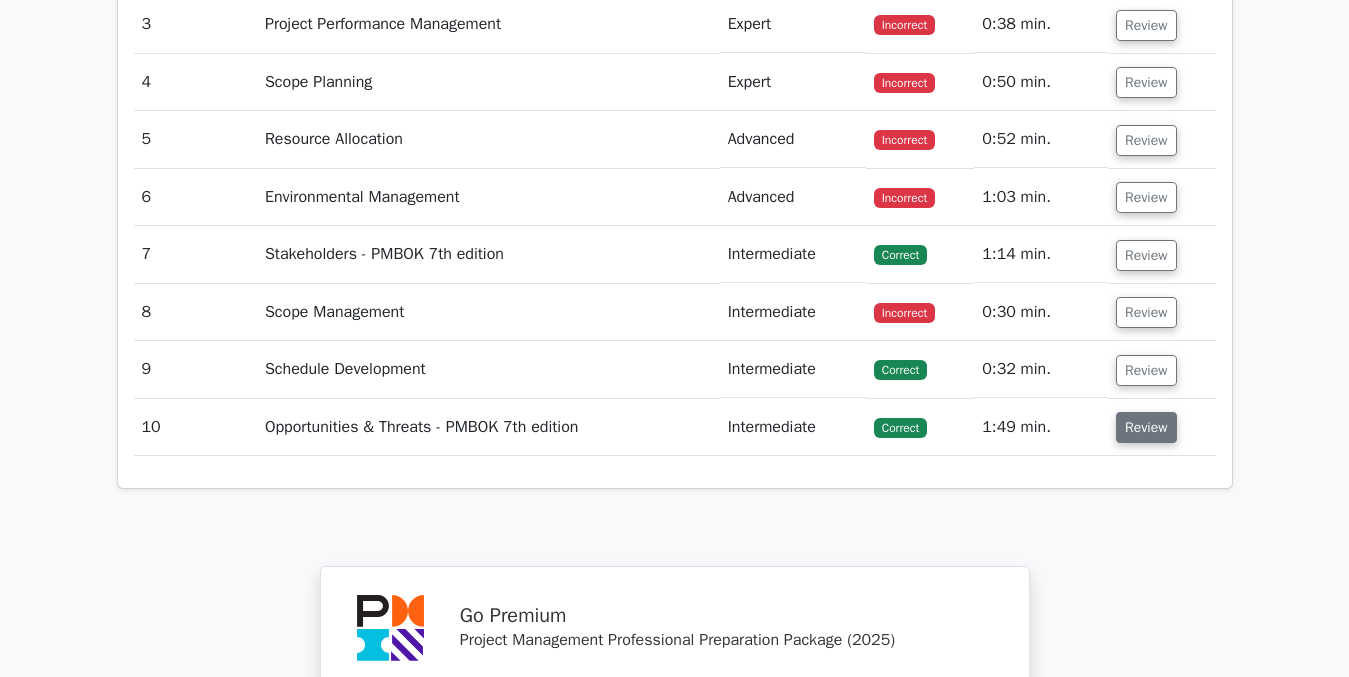 click on "Review" at bounding box center (1146, 427) 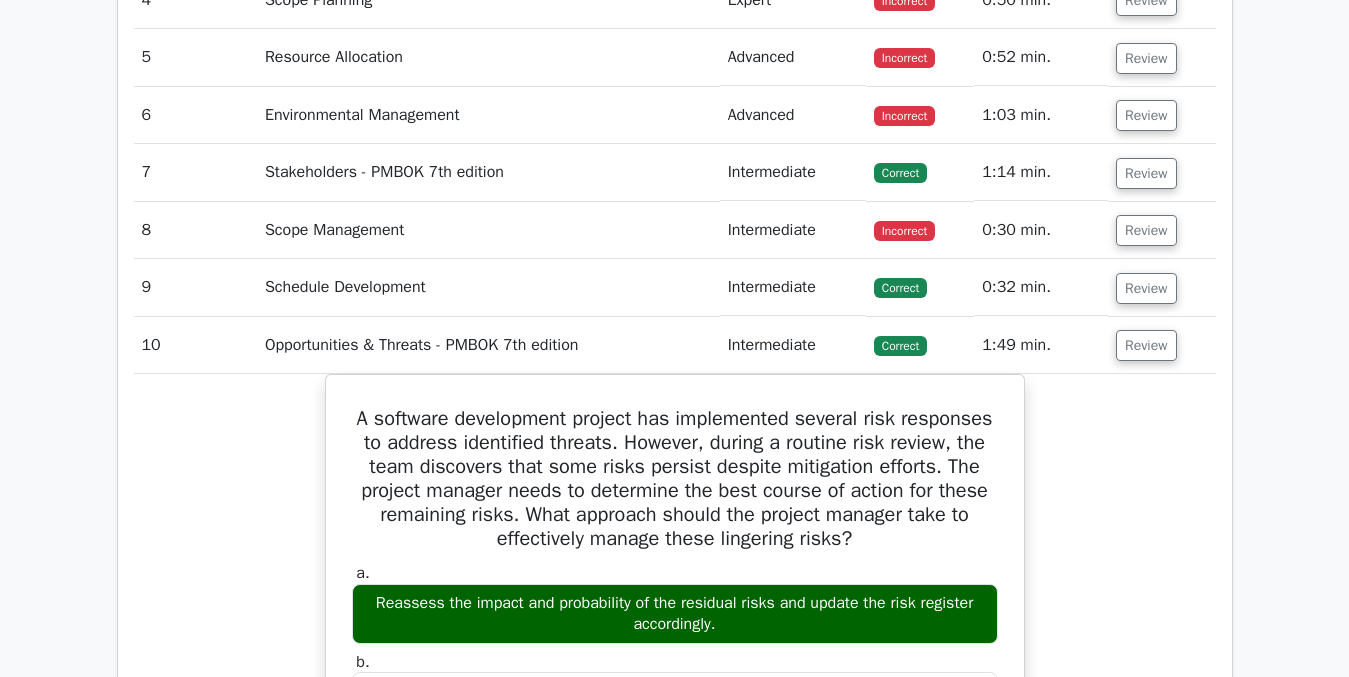 scroll, scrollTop: 2823, scrollLeft: 0, axis: vertical 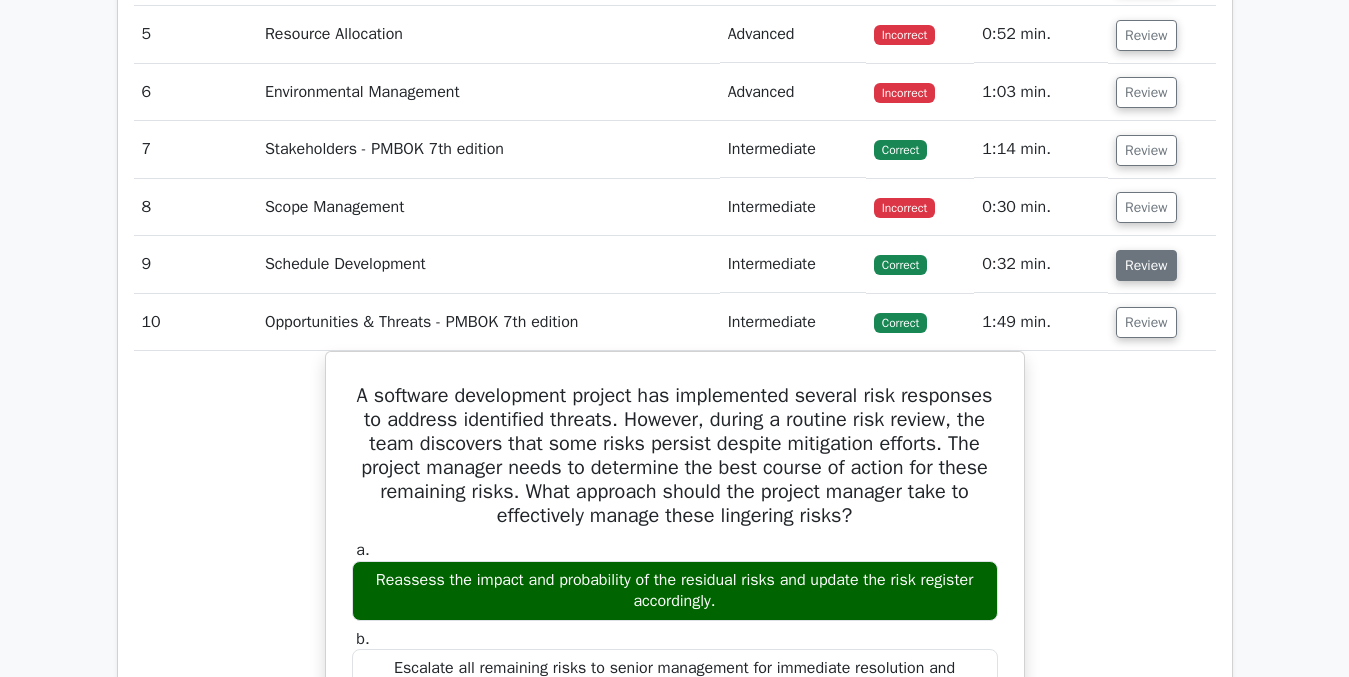 click on "Review" at bounding box center [1146, 265] 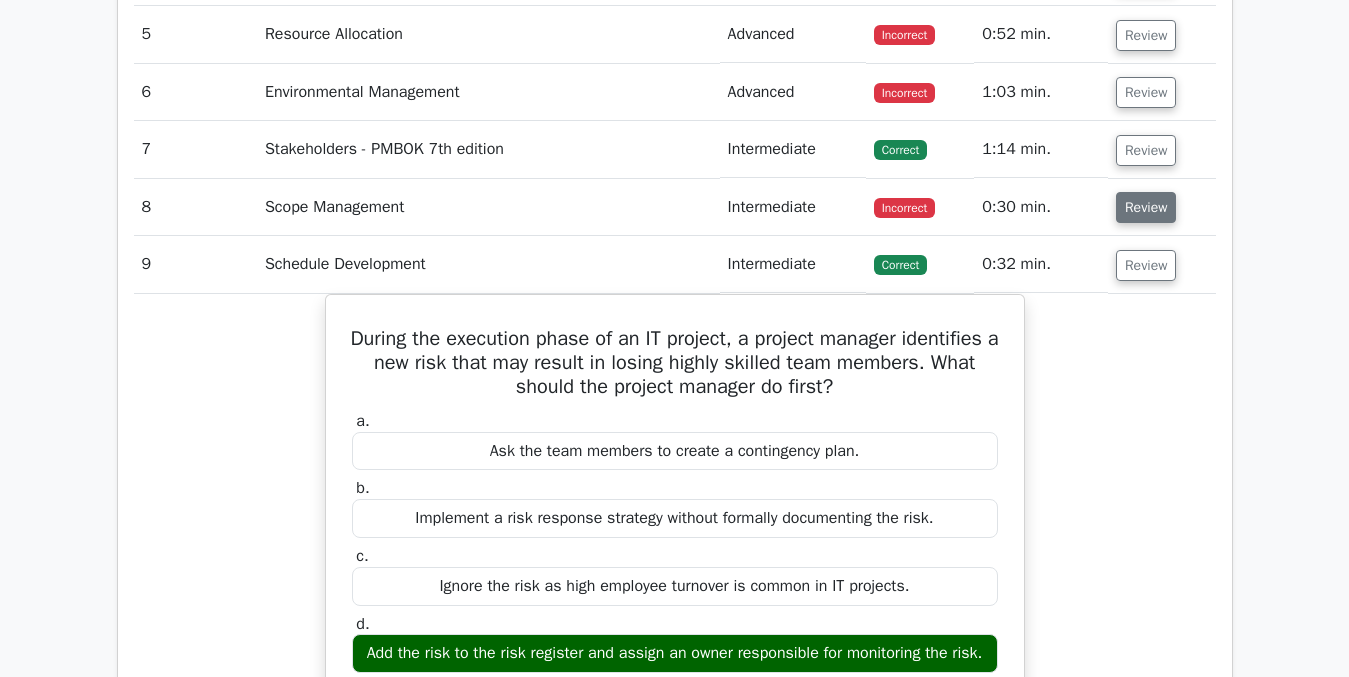 click on "Review" at bounding box center [1146, 207] 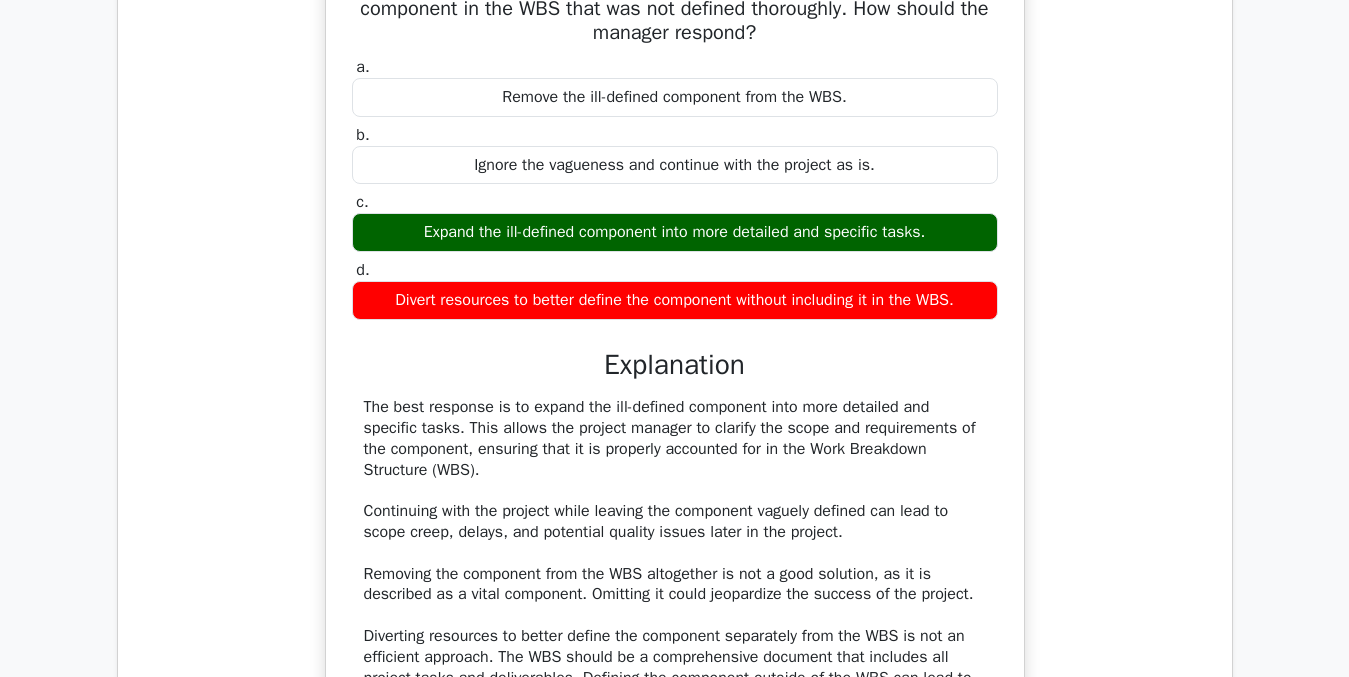 scroll, scrollTop: 3136, scrollLeft: 0, axis: vertical 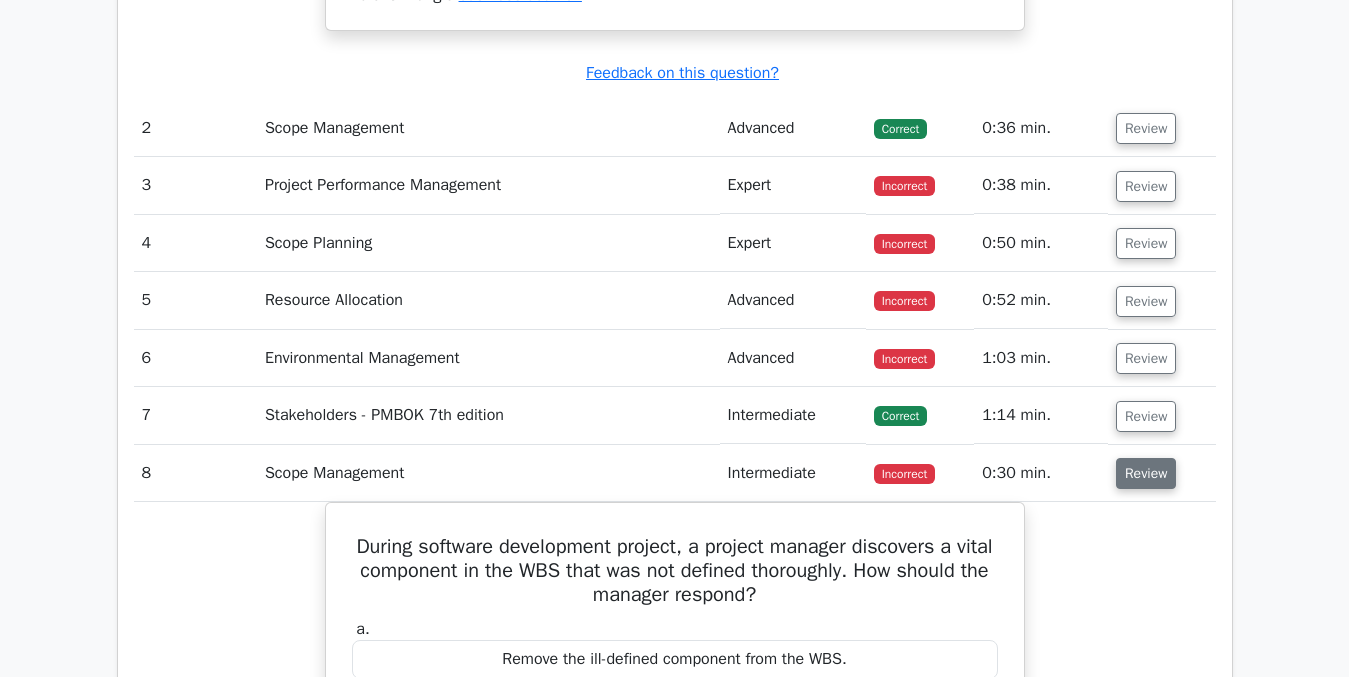 click on "Review" at bounding box center (1146, 473) 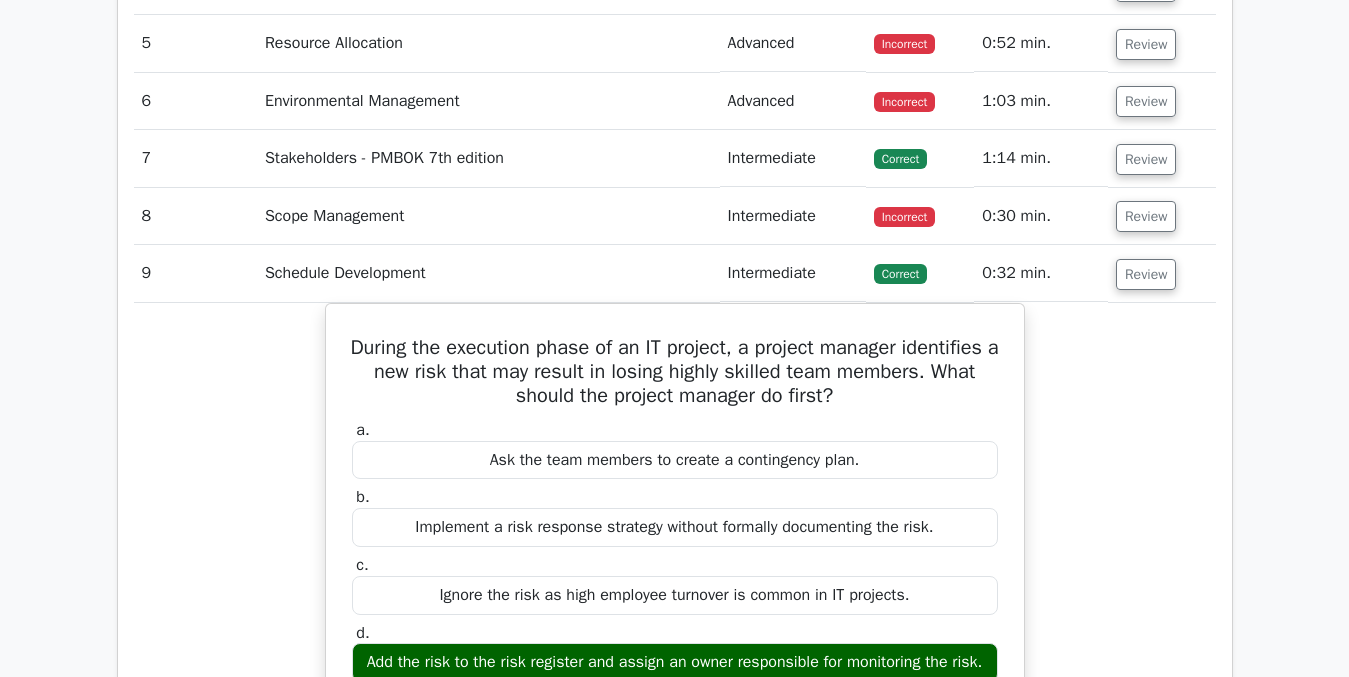 scroll, scrollTop: 2931, scrollLeft: 0, axis: vertical 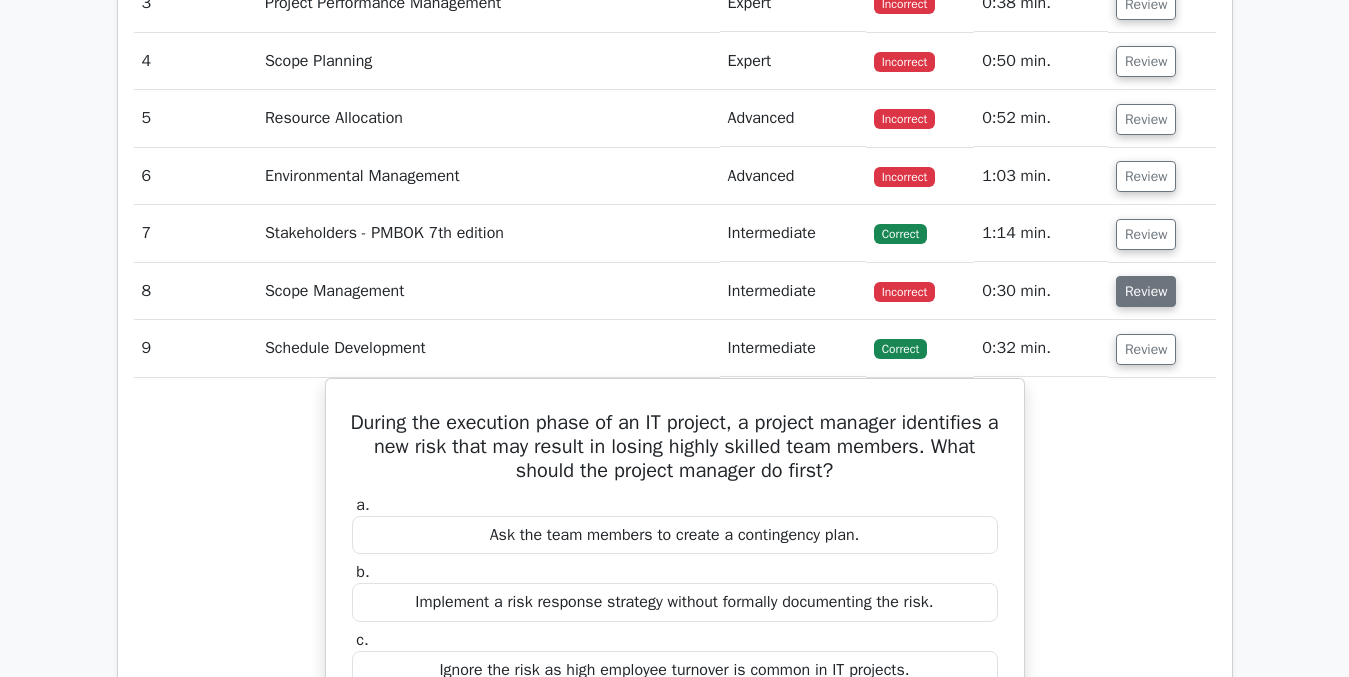 click on "Review" at bounding box center (1146, 291) 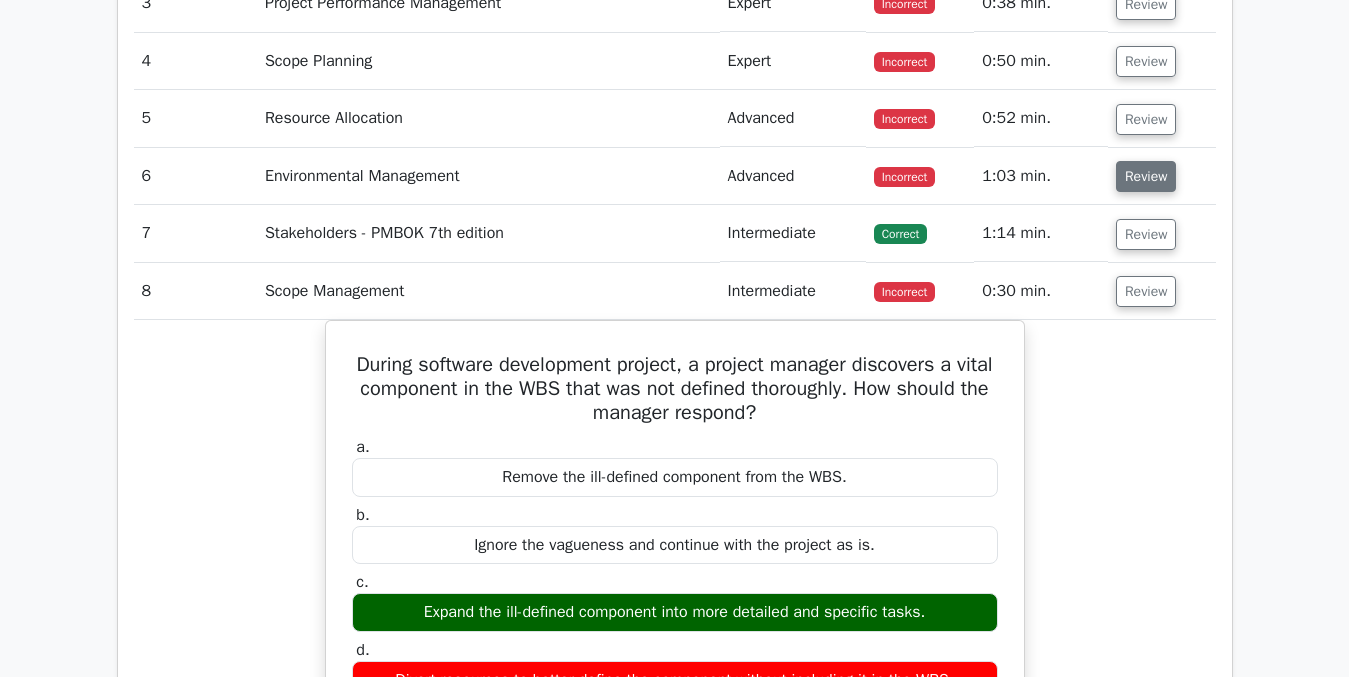 click on "Review" at bounding box center [1146, 176] 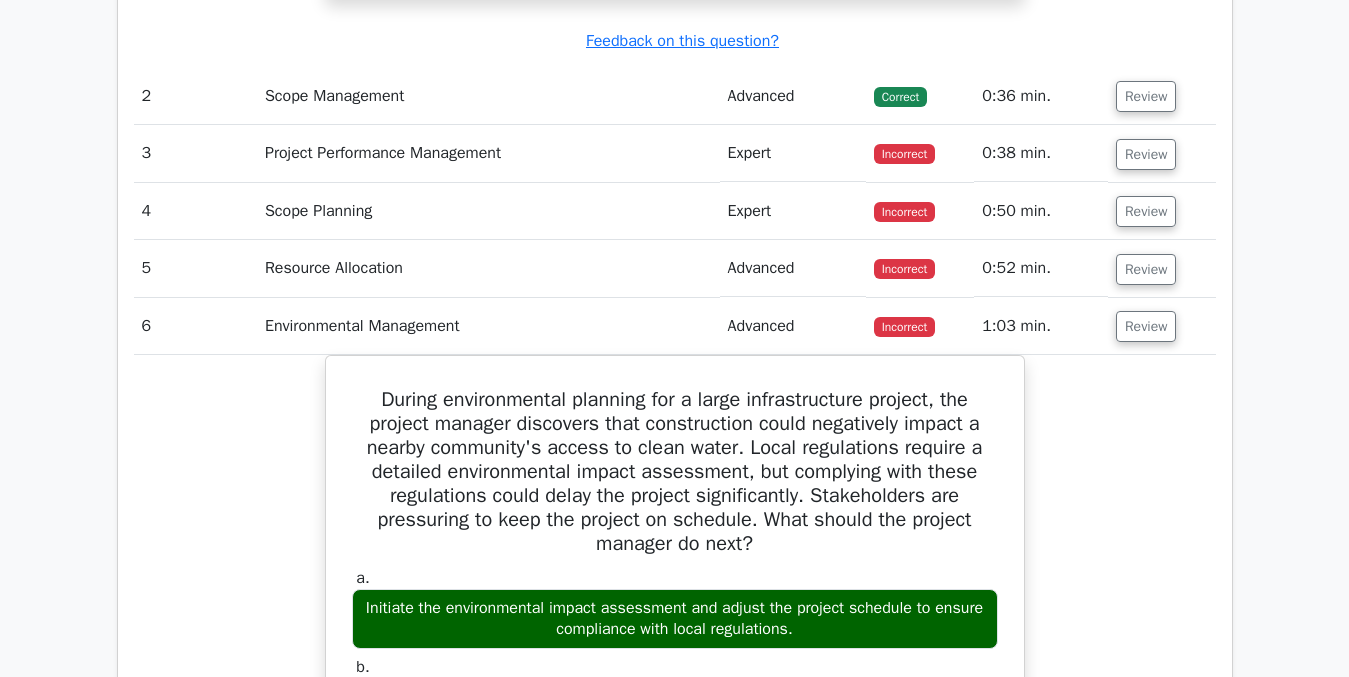 scroll, scrollTop: 2581, scrollLeft: 0, axis: vertical 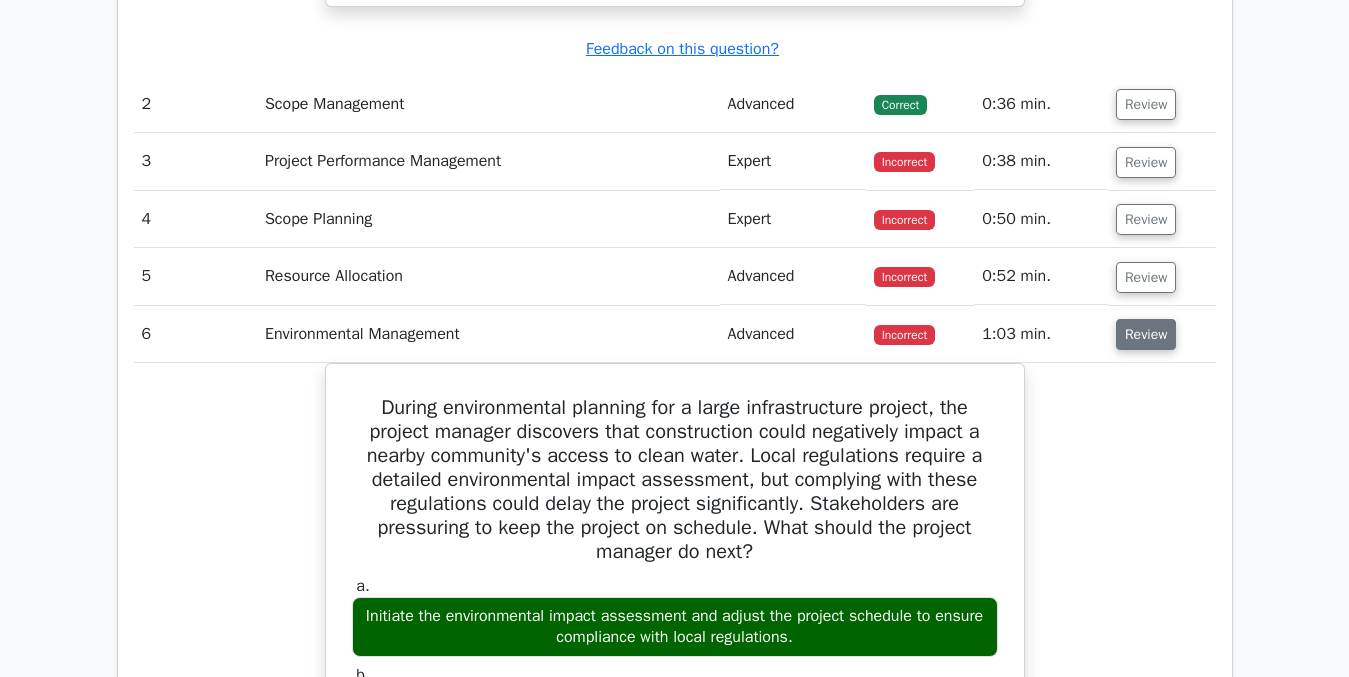 click on "Review" at bounding box center (1146, 334) 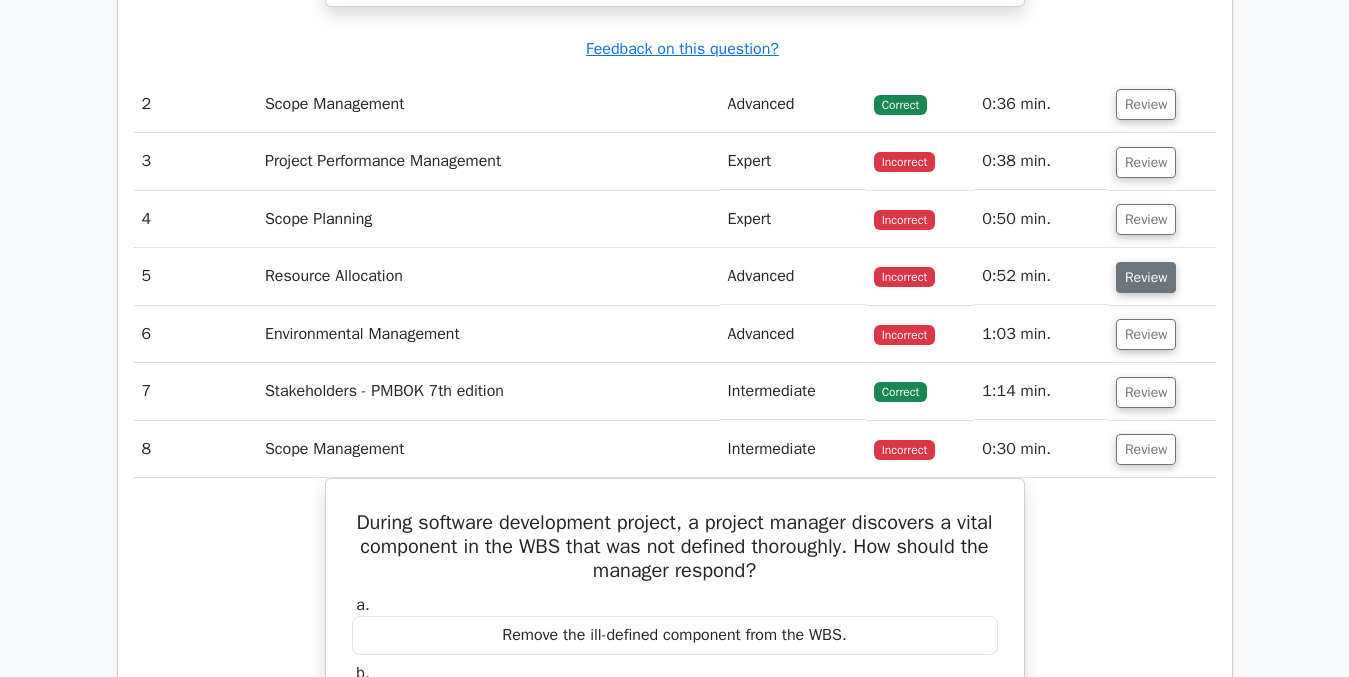 click on "Review" at bounding box center (1146, 277) 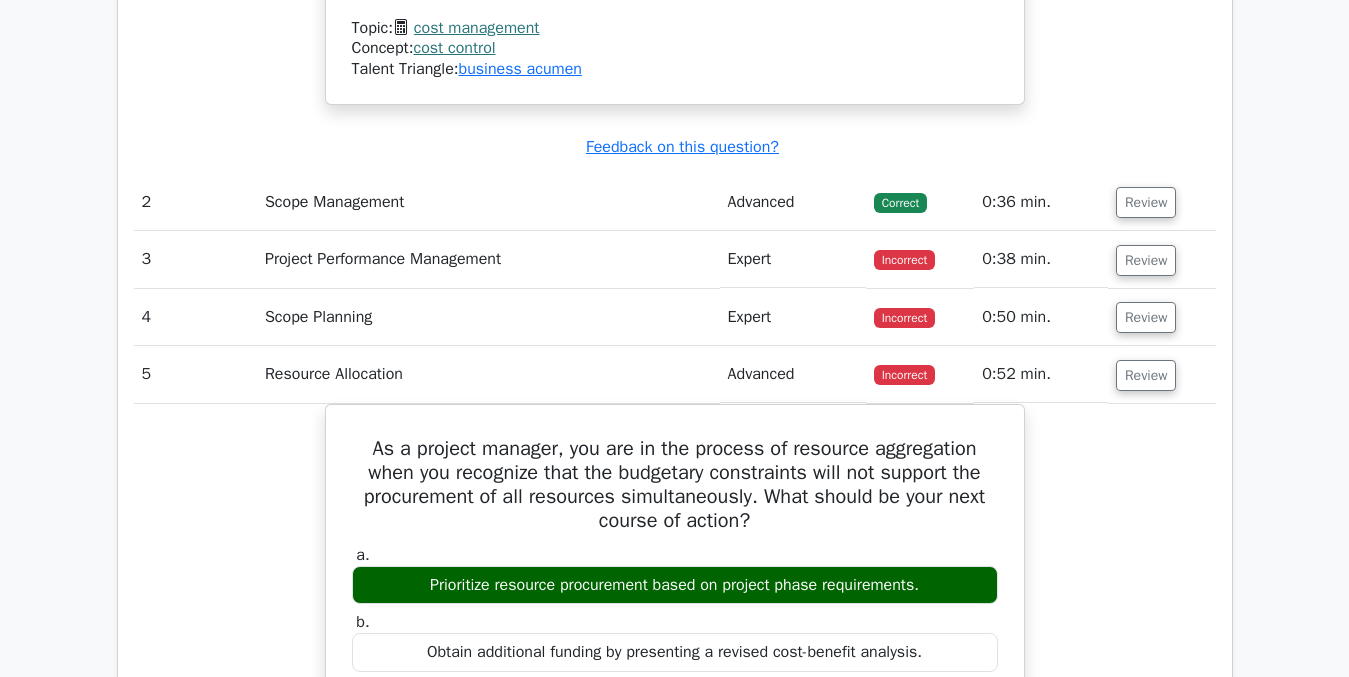 scroll, scrollTop: 2462, scrollLeft: 0, axis: vertical 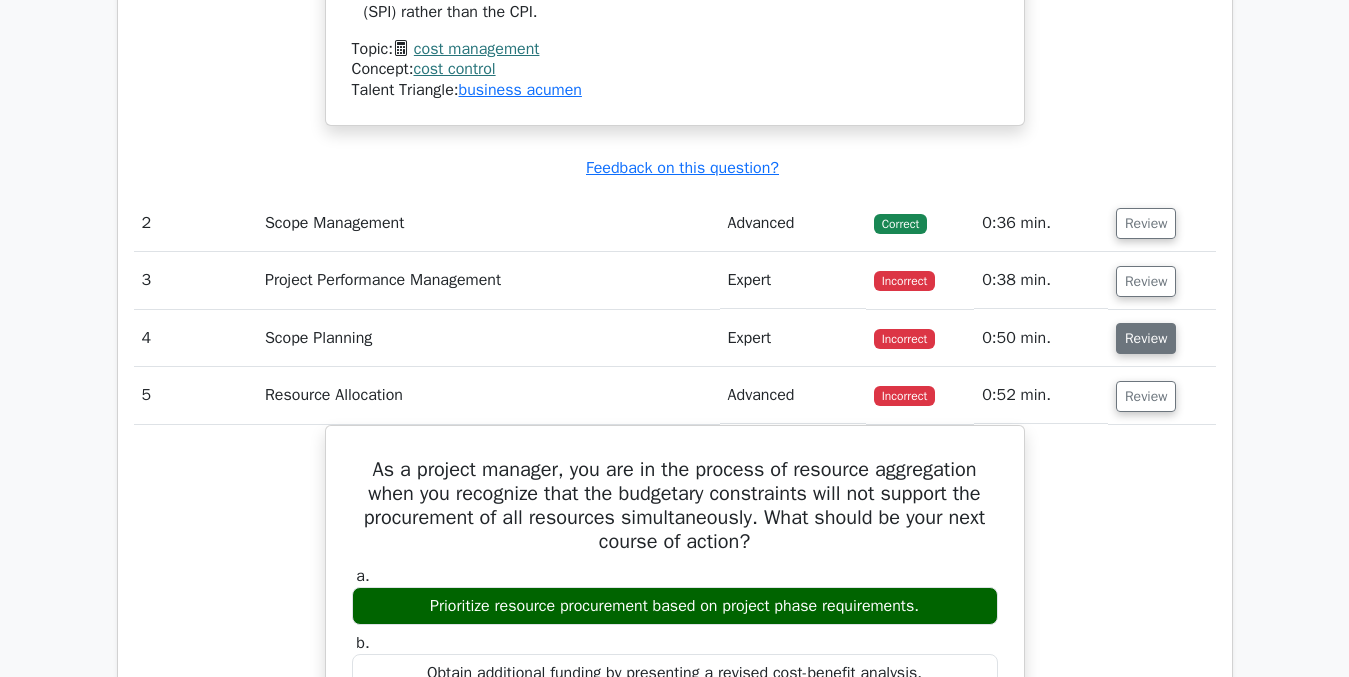 click on "Review" at bounding box center [1146, 338] 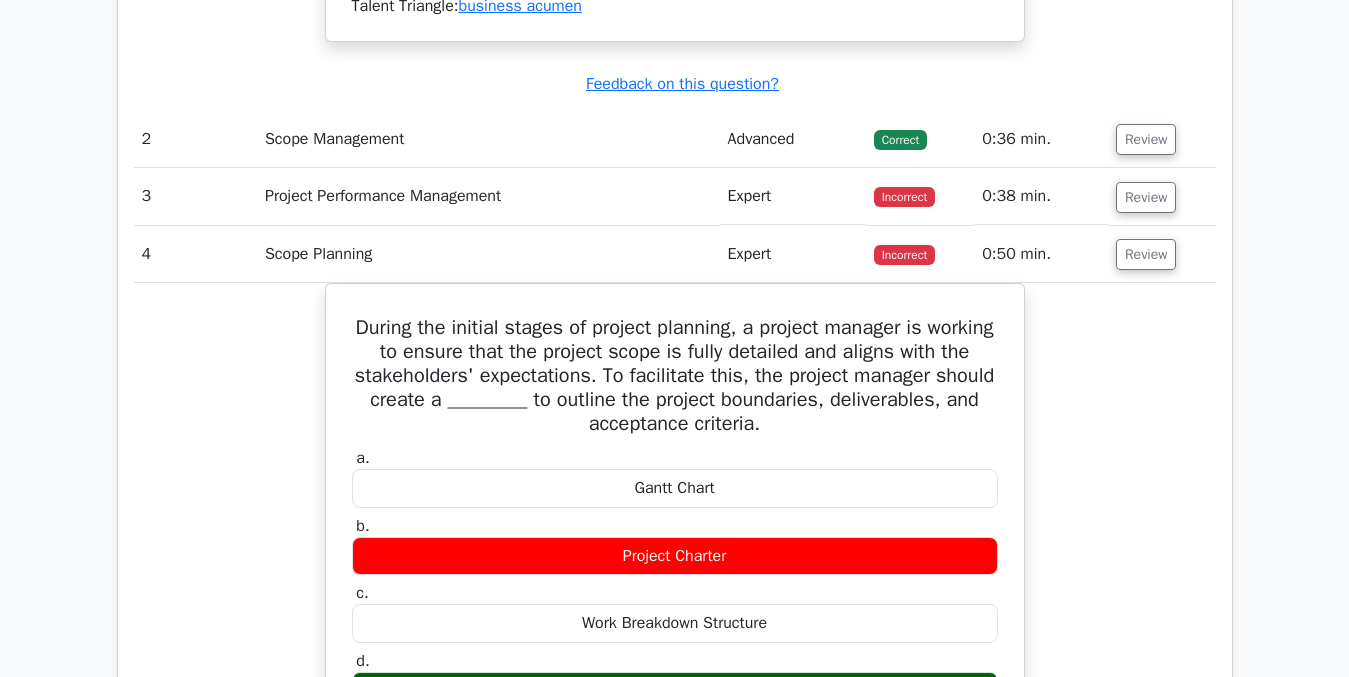 scroll, scrollTop: 2521, scrollLeft: 0, axis: vertical 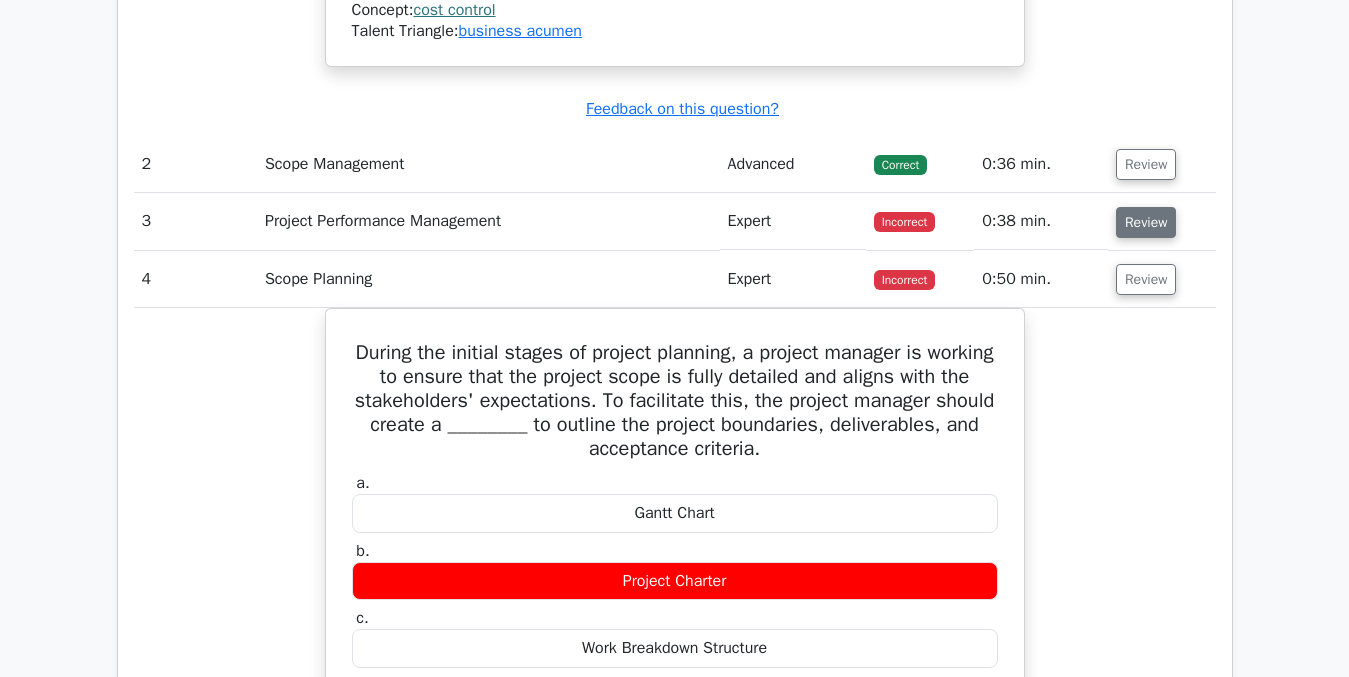 click on "Review" at bounding box center (1146, 222) 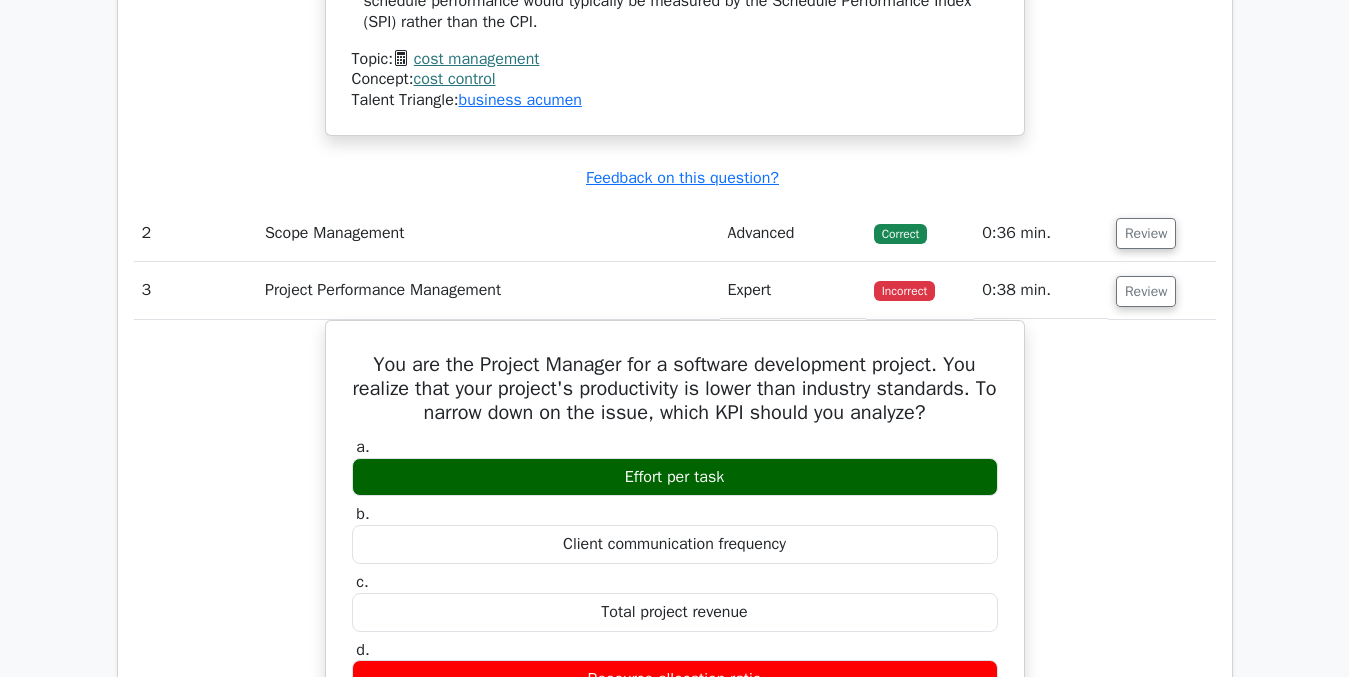 scroll, scrollTop: 2440, scrollLeft: 0, axis: vertical 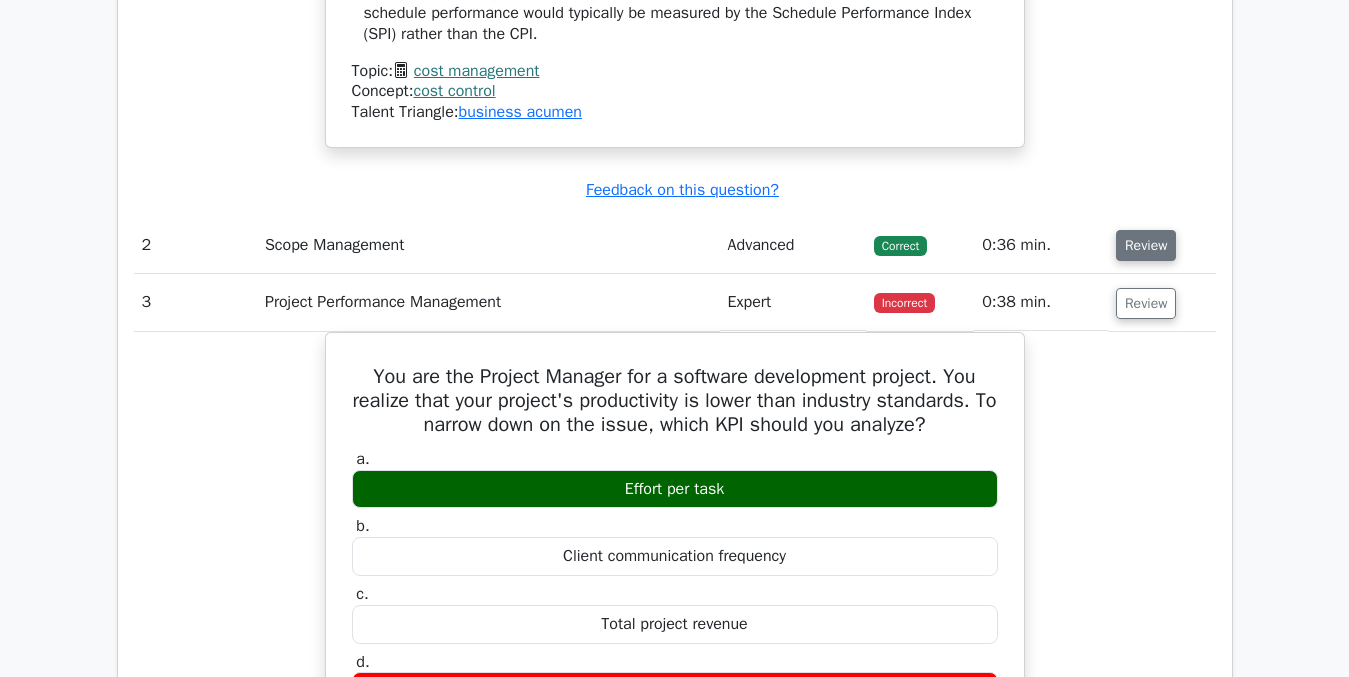 click on "Review" at bounding box center (1146, 245) 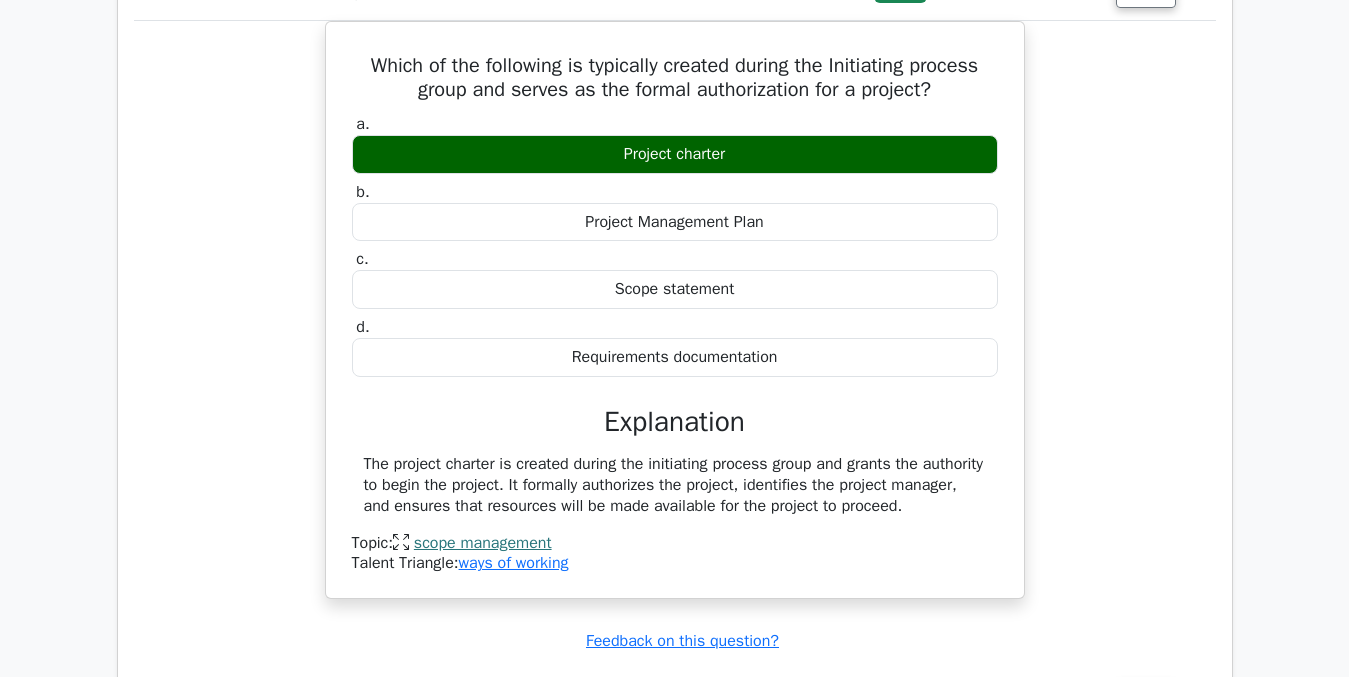 scroll, scrollTop: 2715, scrollLeft: 0, axis: vertical 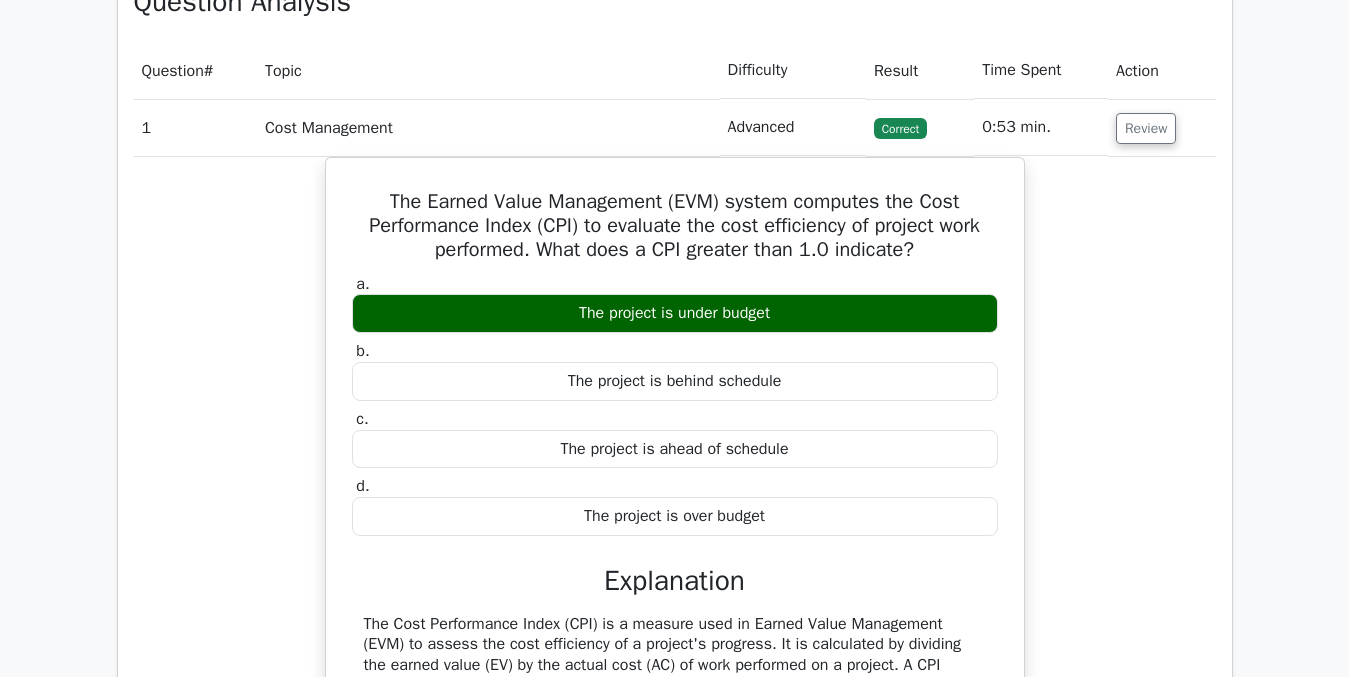 click on "Go Premium
Project Management Professional Preparation Package (2025)
Earn 35 PDUs needed for your PMP certification
13651 Superior-grade  Project Management Professional practice questions.
Accelerated Mastery: Deep dive into critical topics to fast-track your mastery.
Unlock Effortless PMP preparation: 5 full exams.
100% Satisfaction Guaranteed: Full refund with no questions if unsatisfied.
Bonus: all courses" at bounding box center (674, 3759) 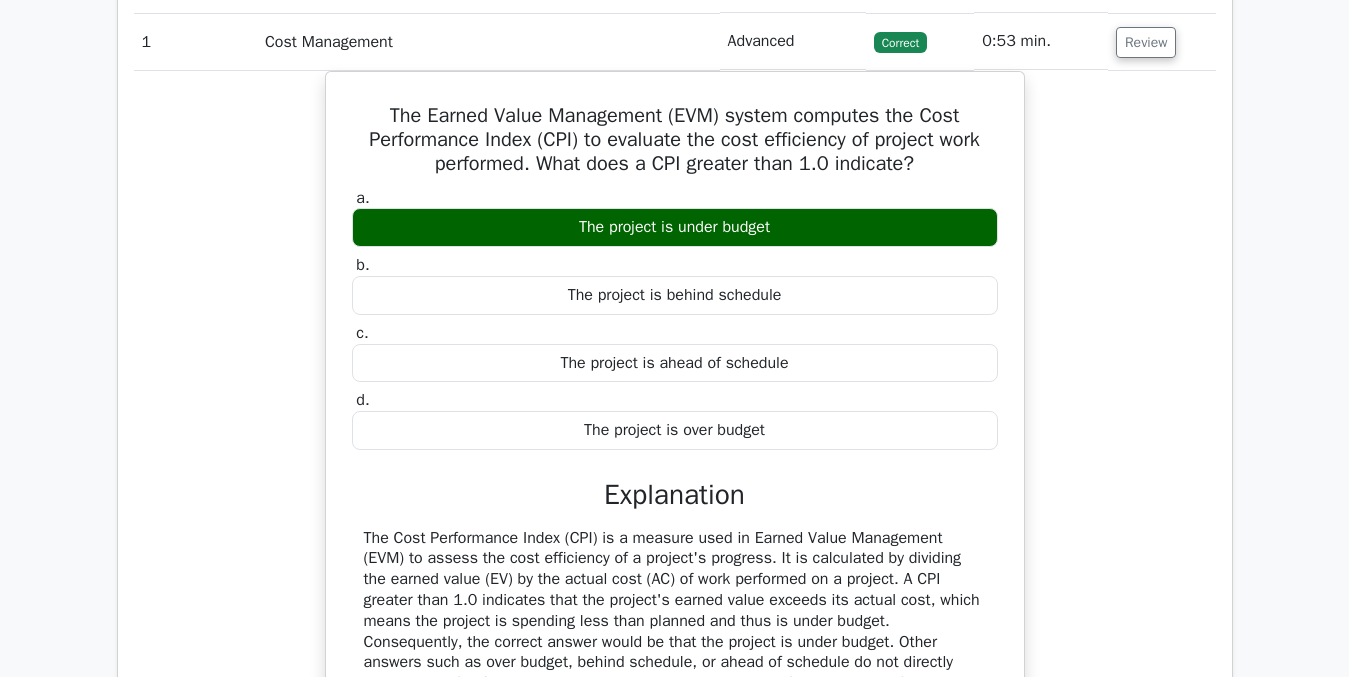 scroll, scrollTop: 1840, scrollLeft: 0, axis: vertical 